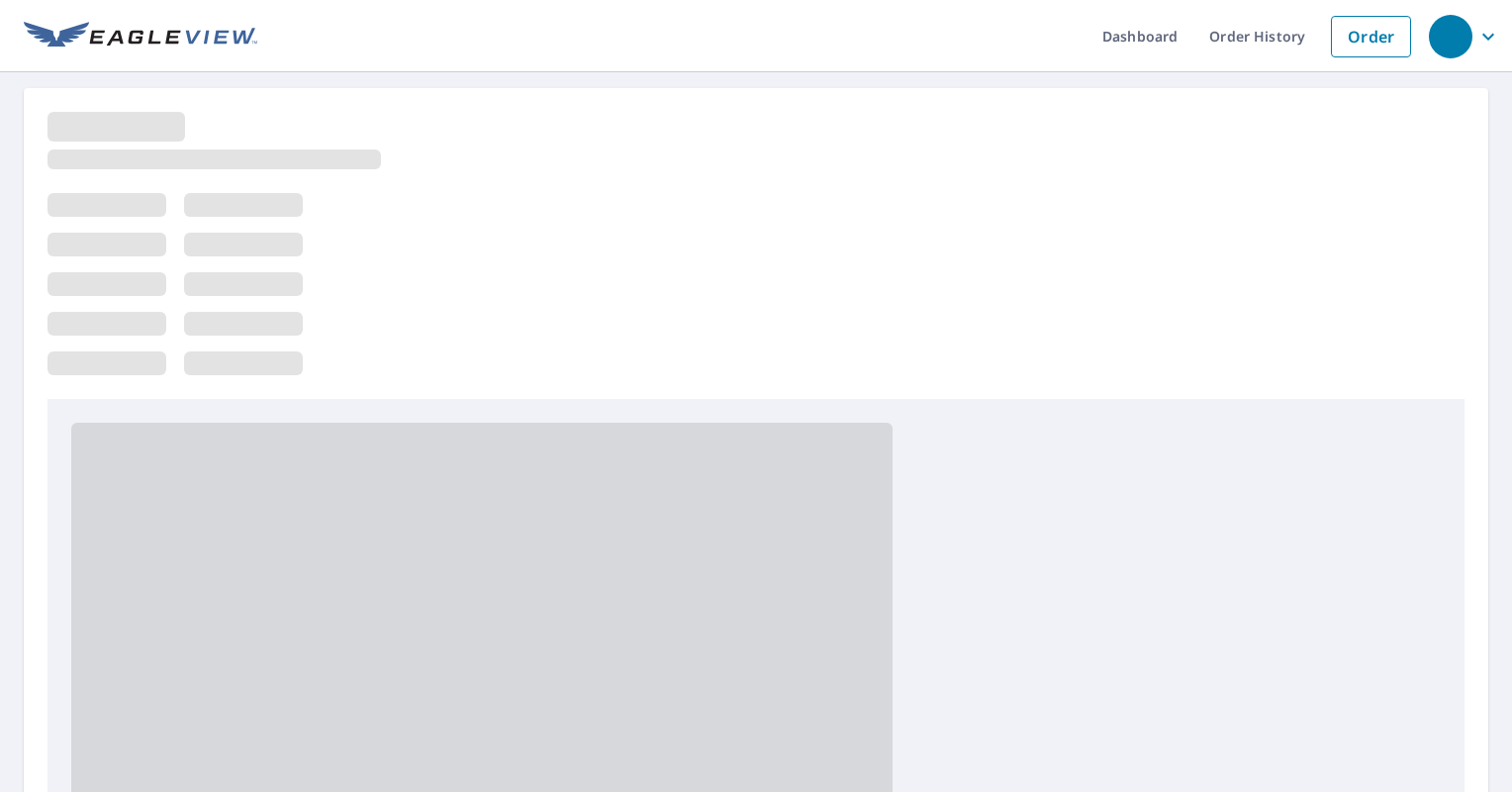 scroll, scrollTop: 0, scrollLeft: 0, axis: both 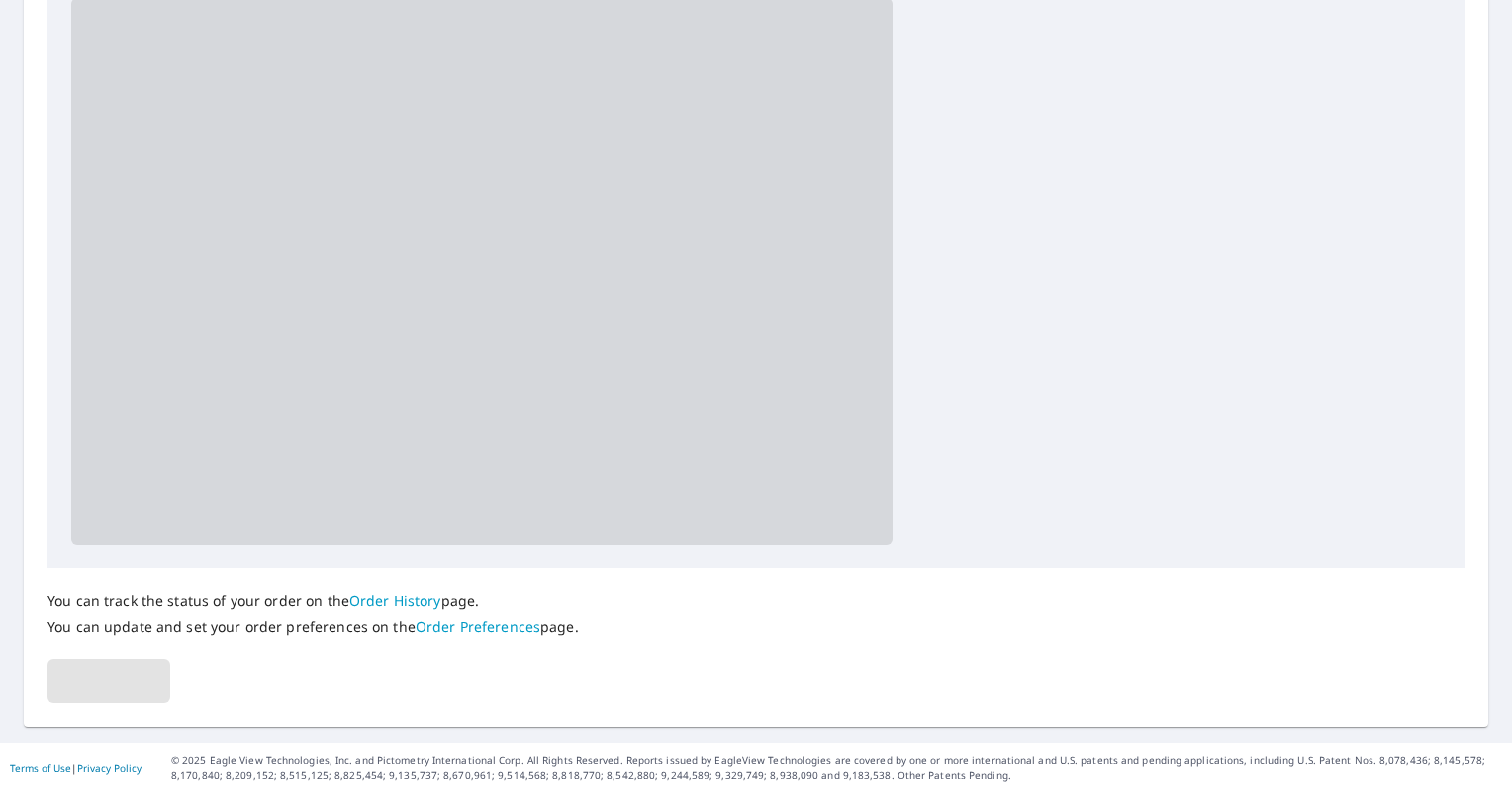click at bounding box center (109, 681) 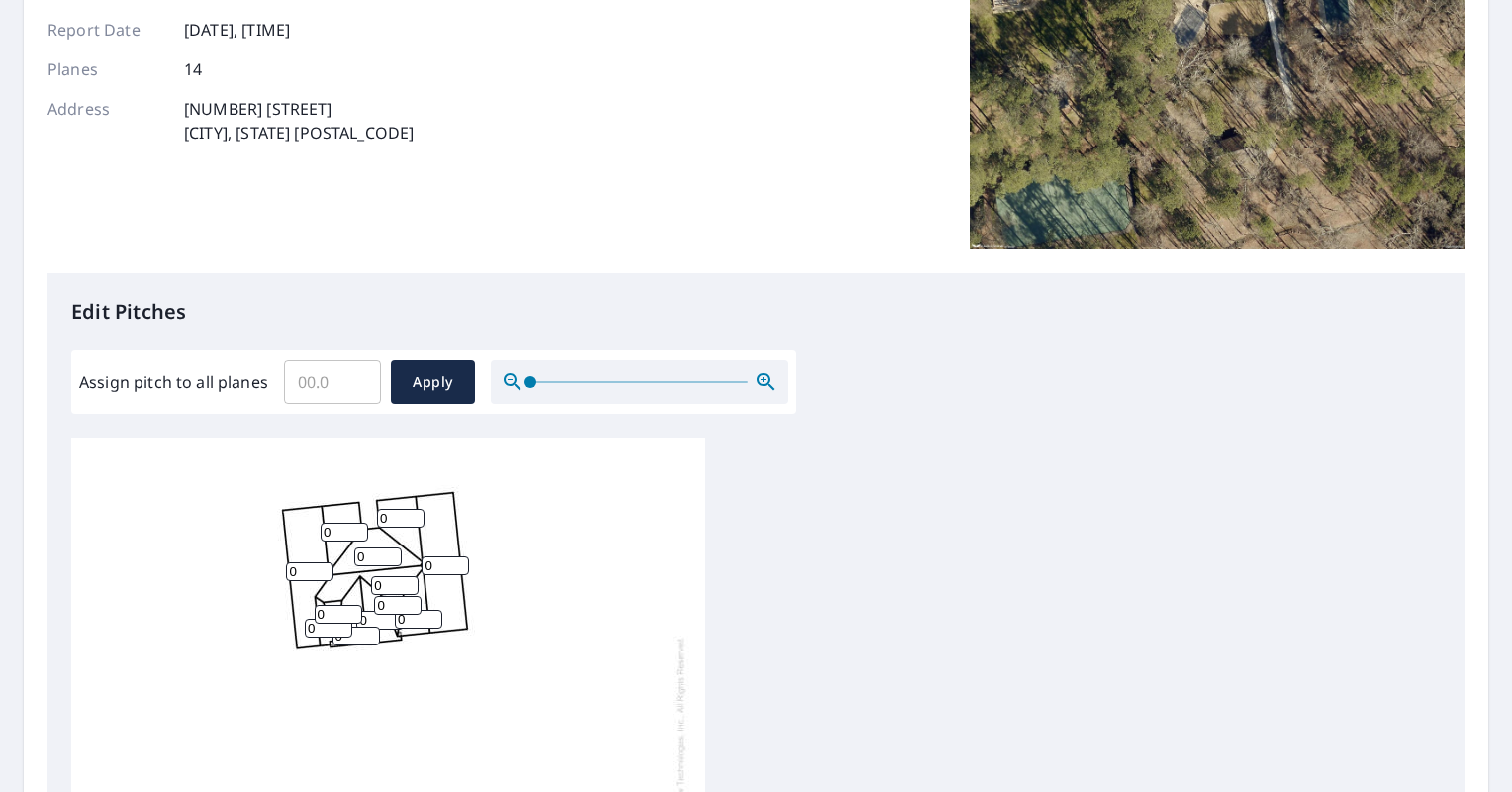 scroll, scrollTop: 81, scrollLeft: 0, axis: vertical 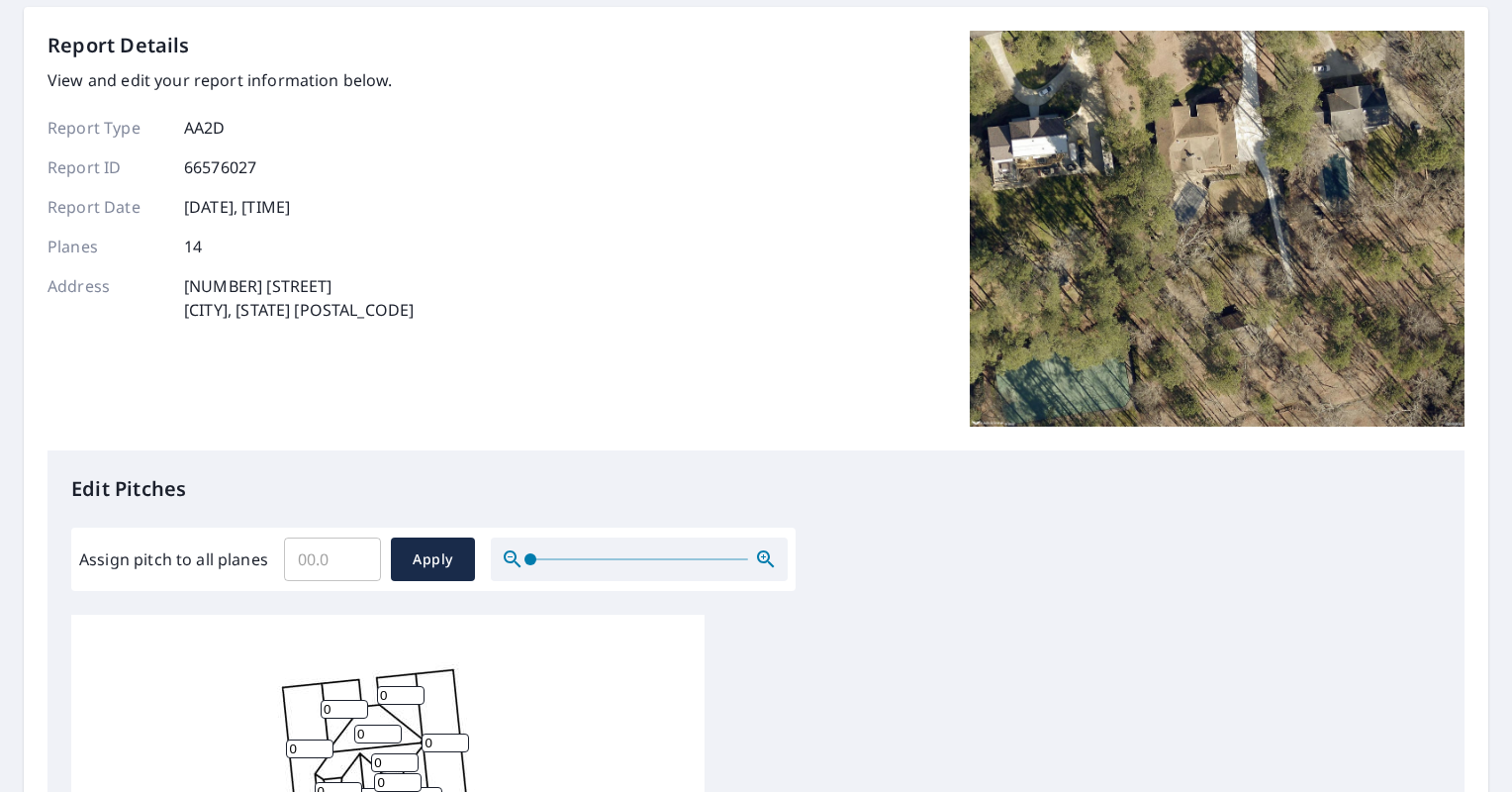 click on "Assign pitch to all planes" at bounding box center [332, 559] 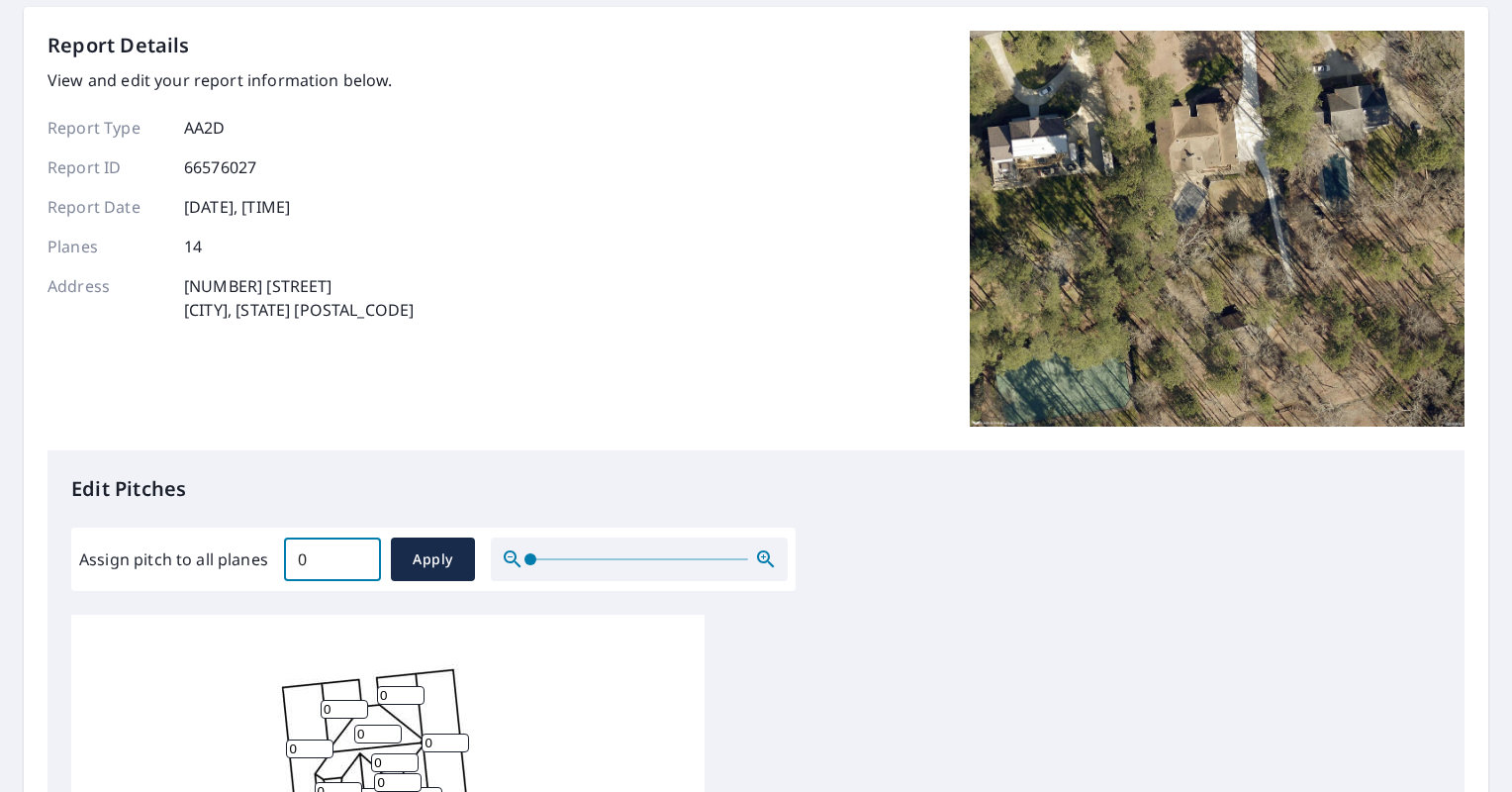 type on "0" 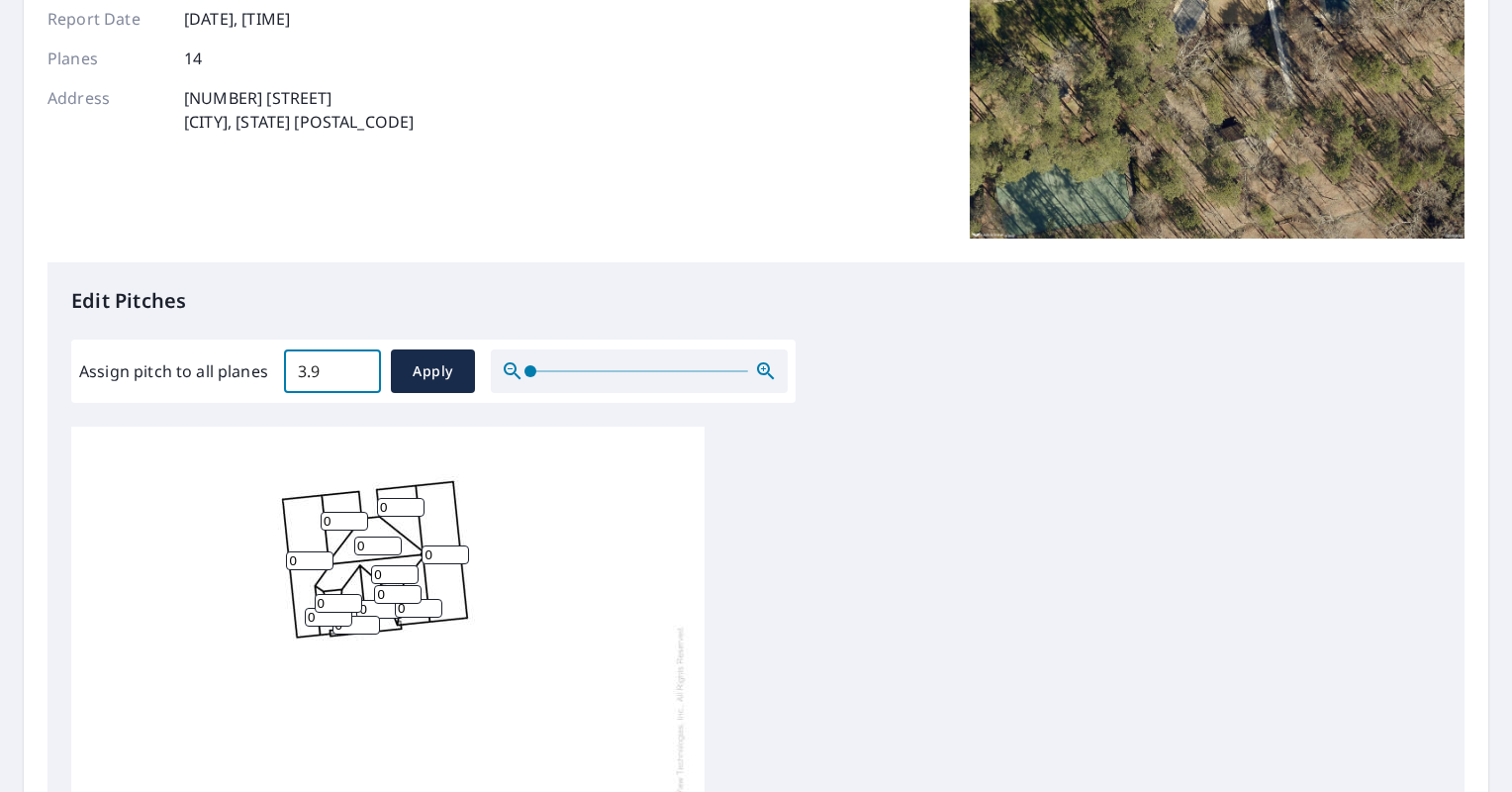 scroll, scrollTop: 378, scrollLeft: 0, axis: vertical 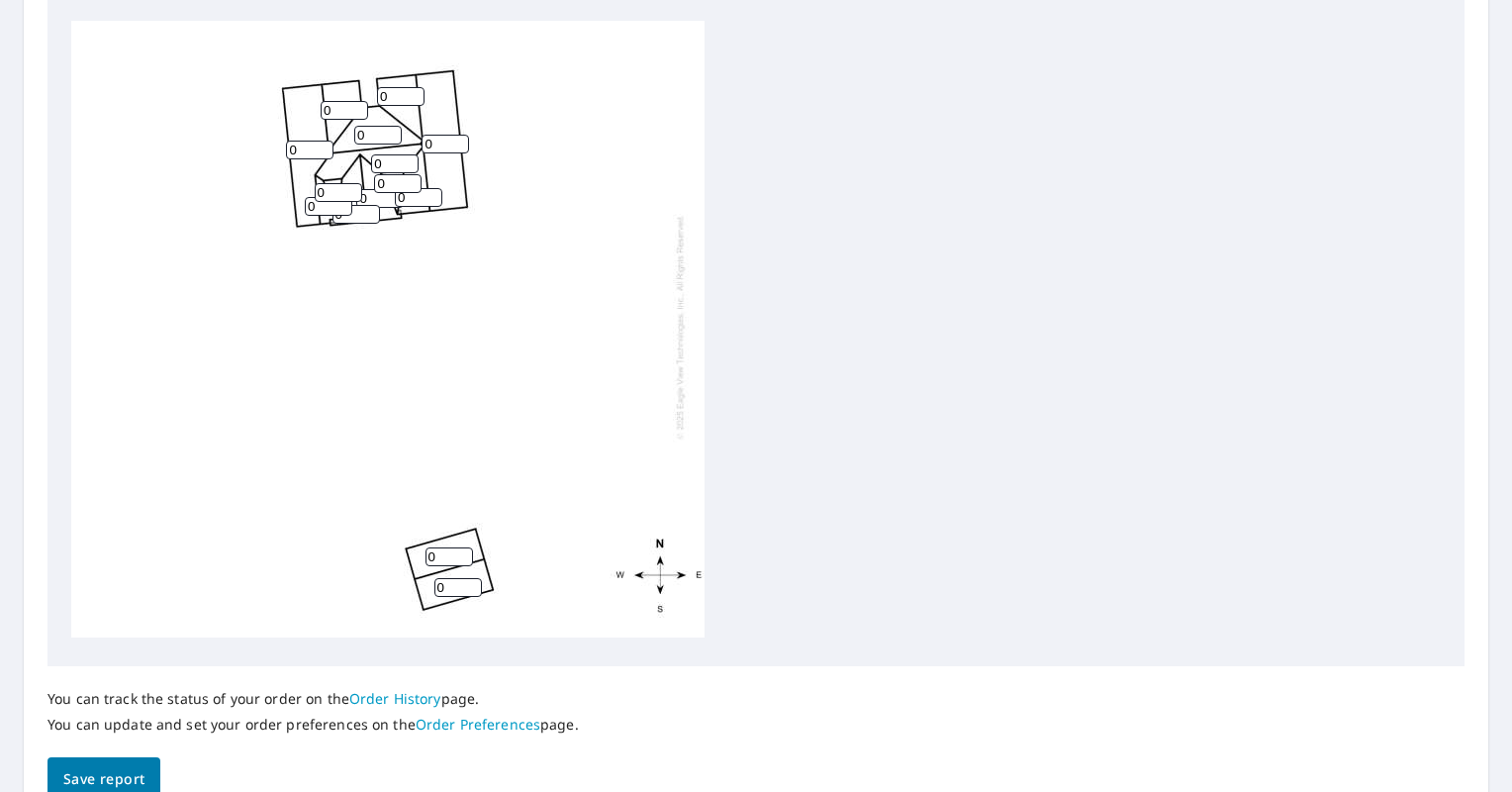 type on "3.9" 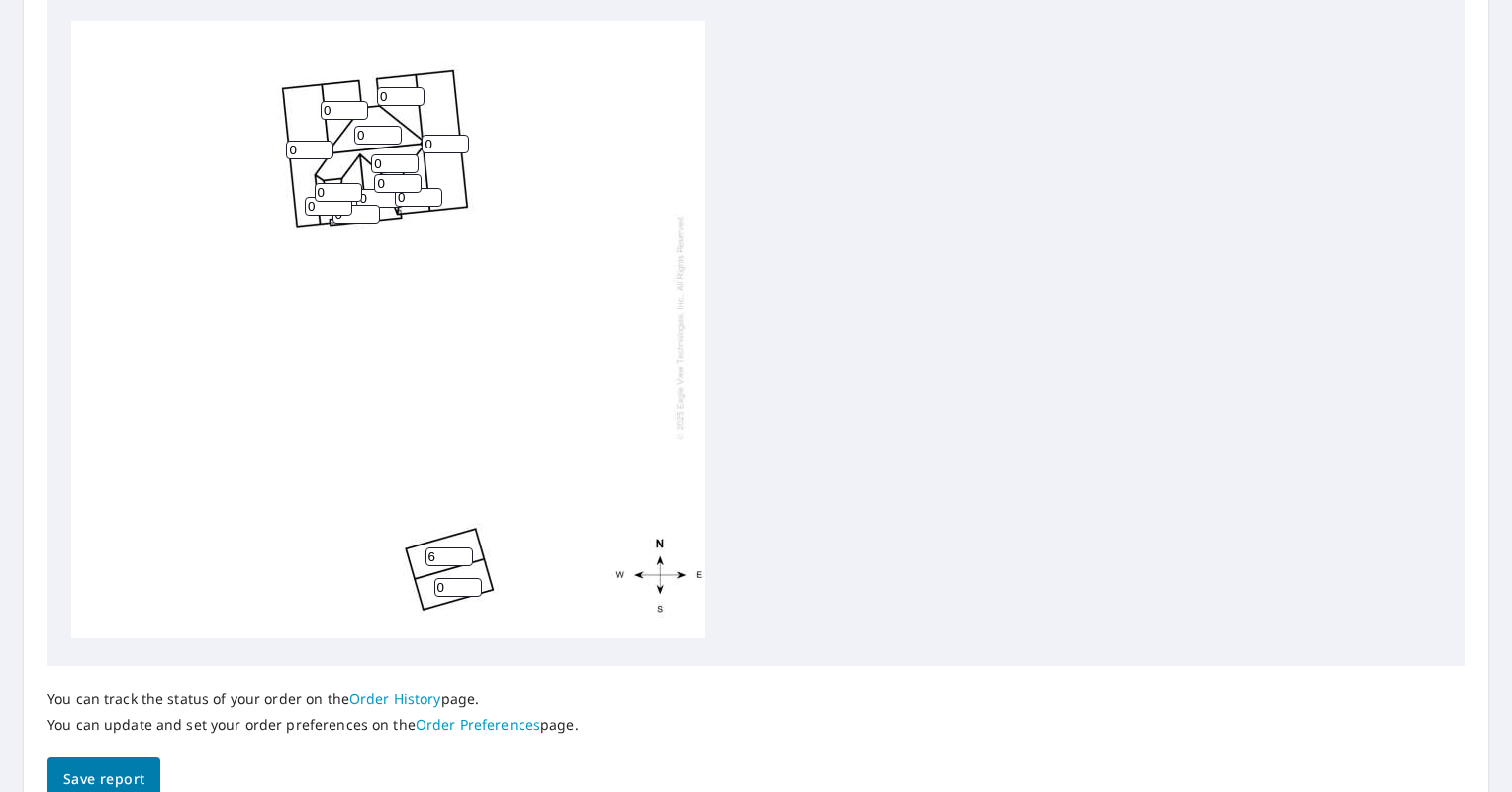 type on "6" 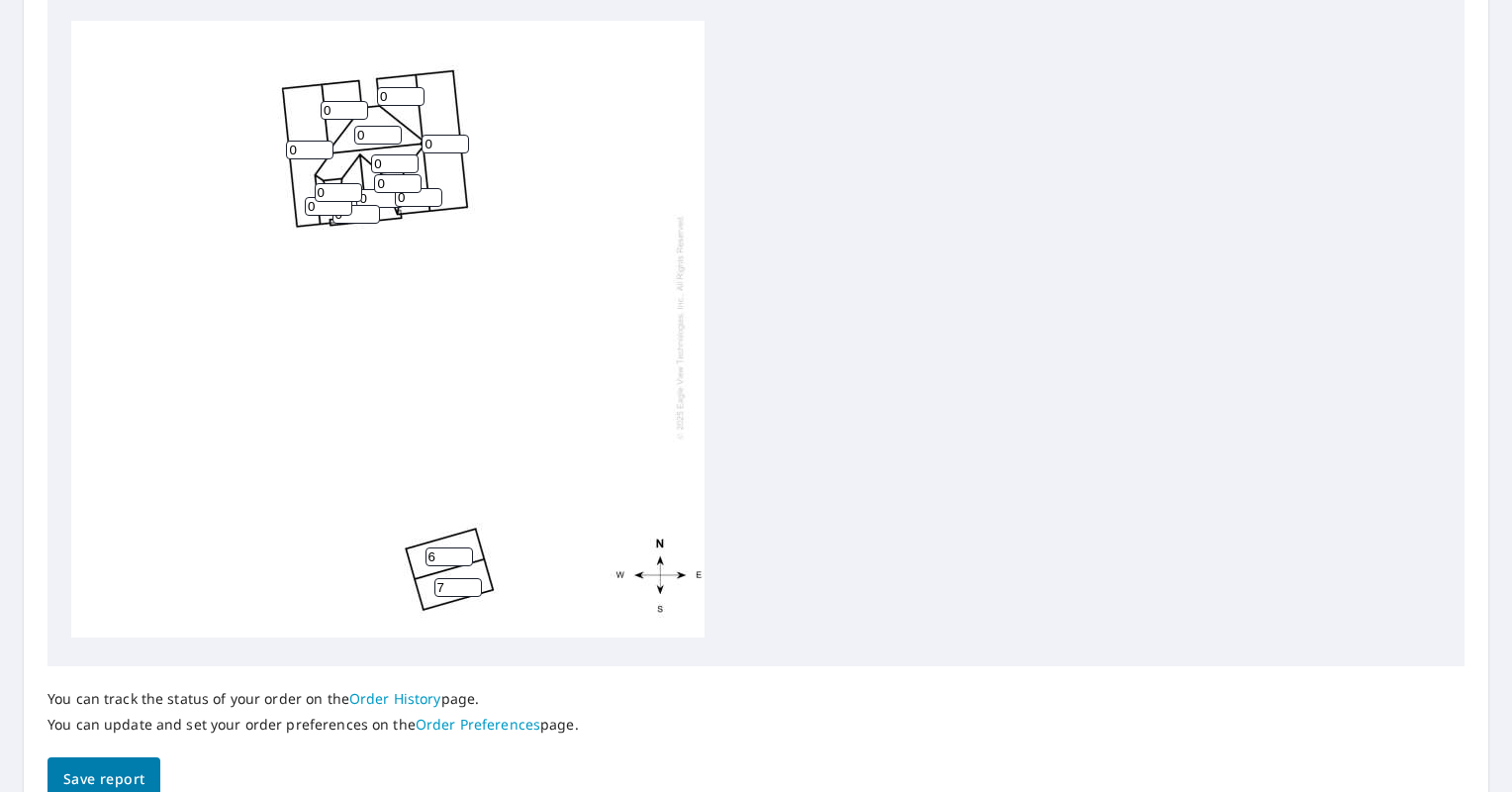 type on "8" 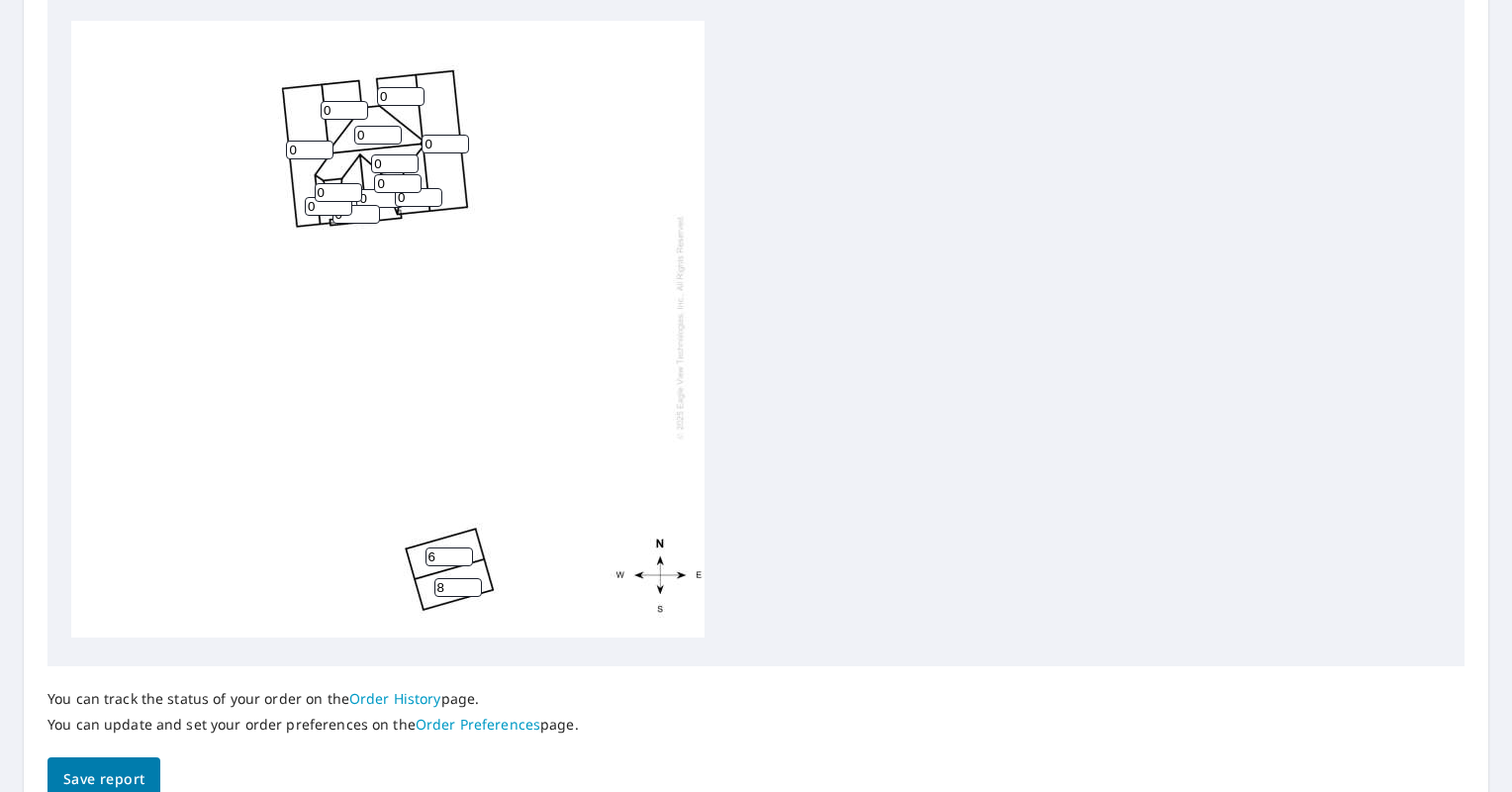 scroll, scrollTop: 0, scrollLeft: 0, axis: both 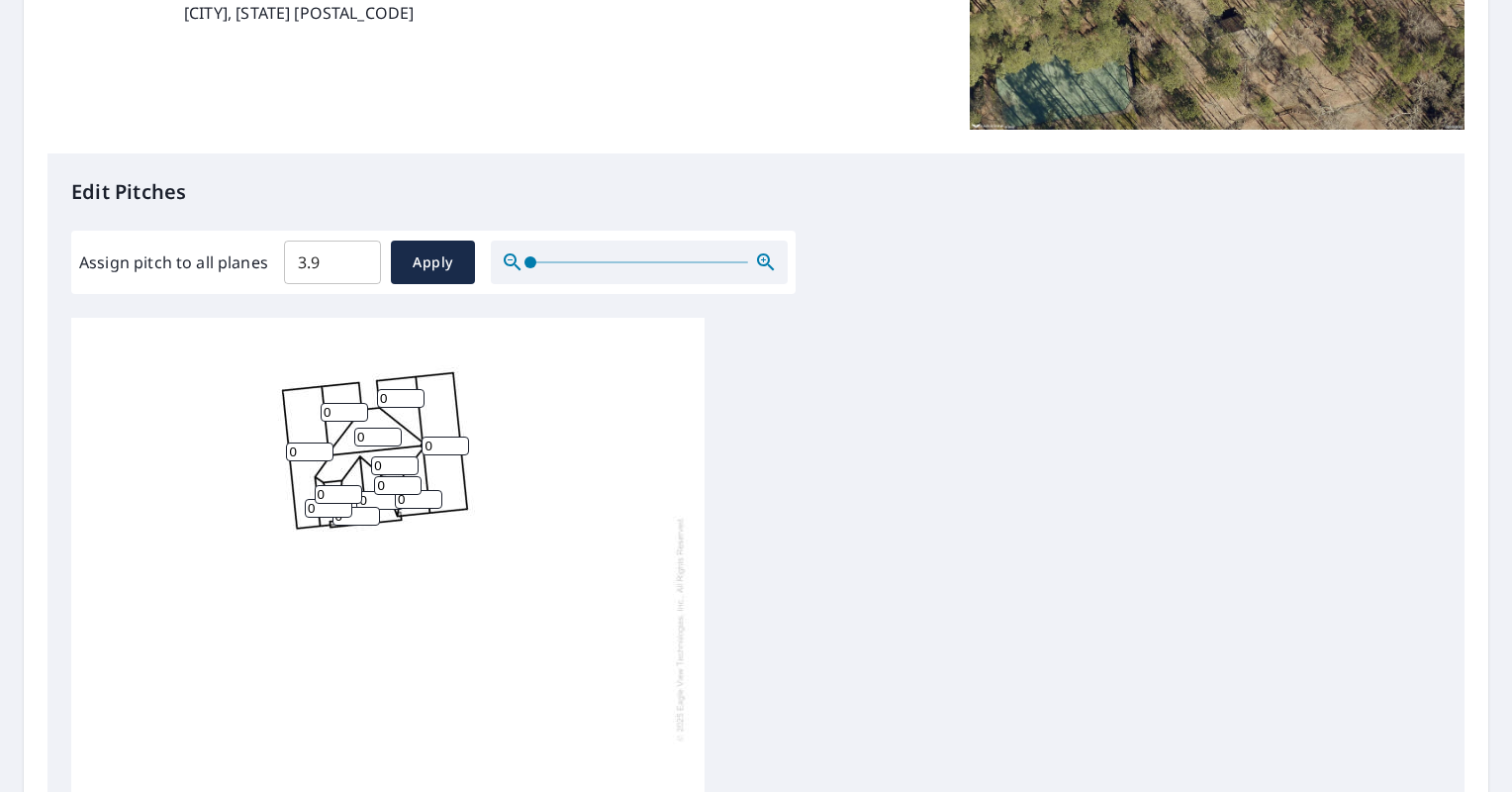 type on "6" 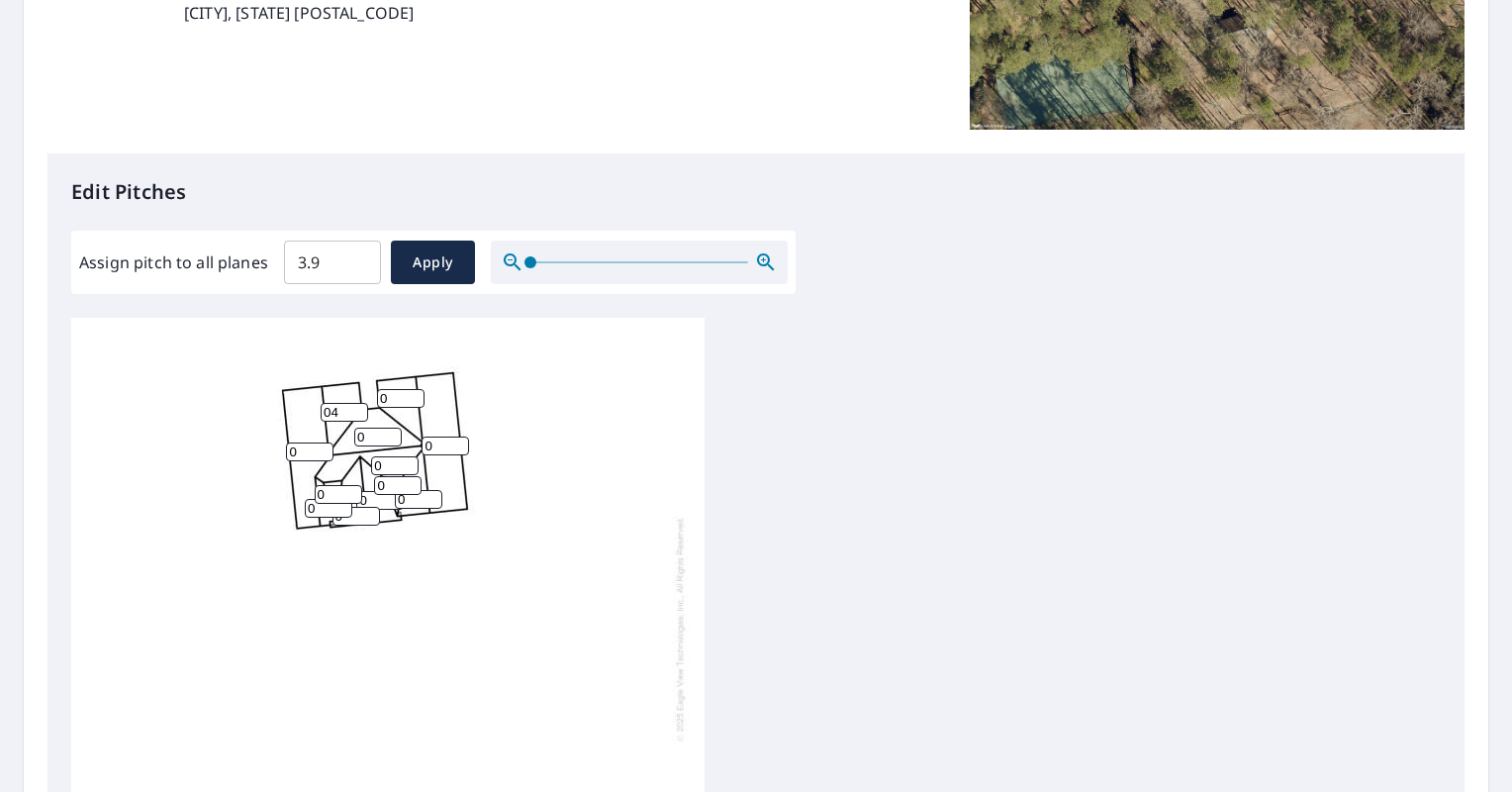 type on "04" 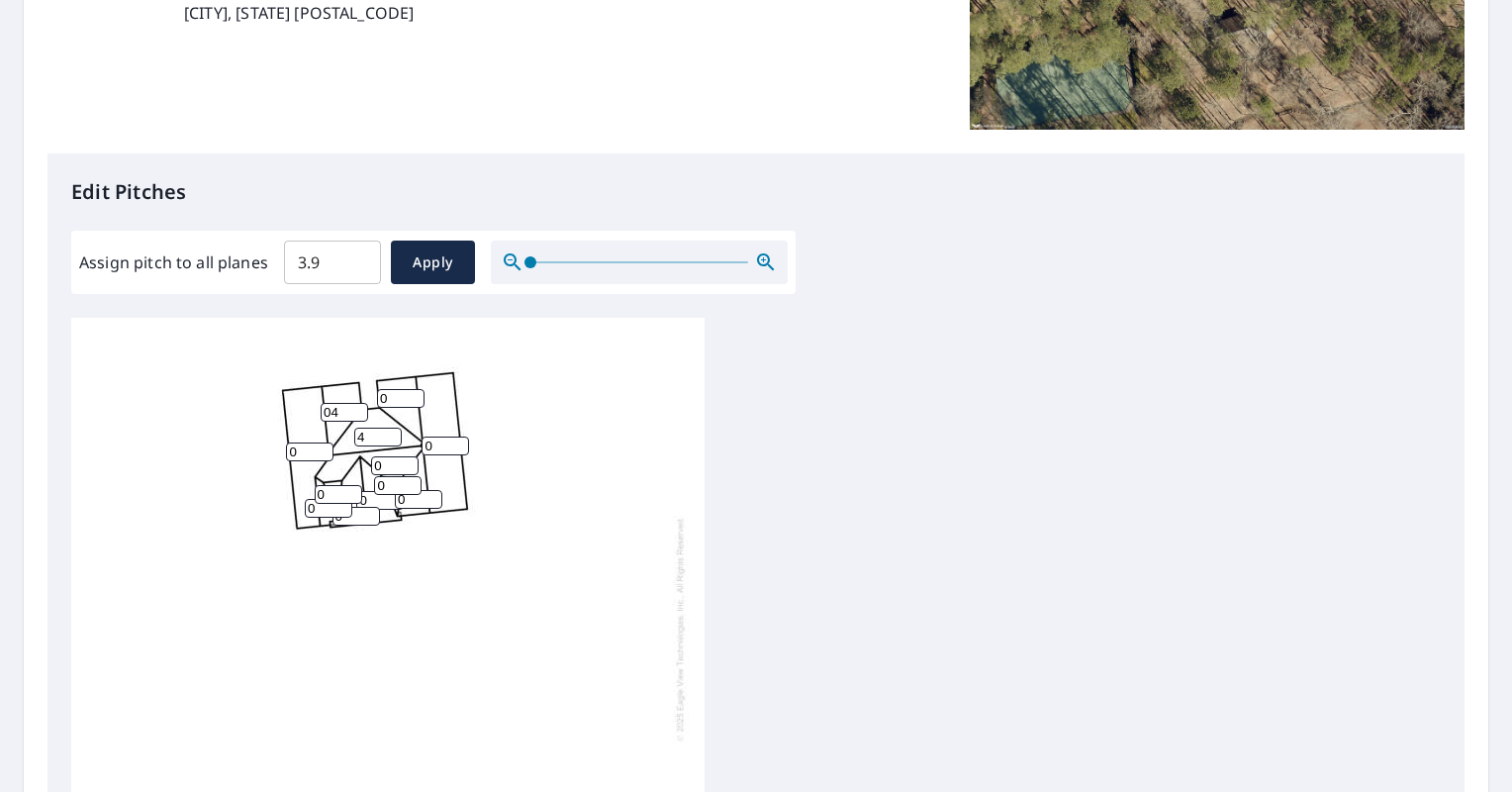type on "4" 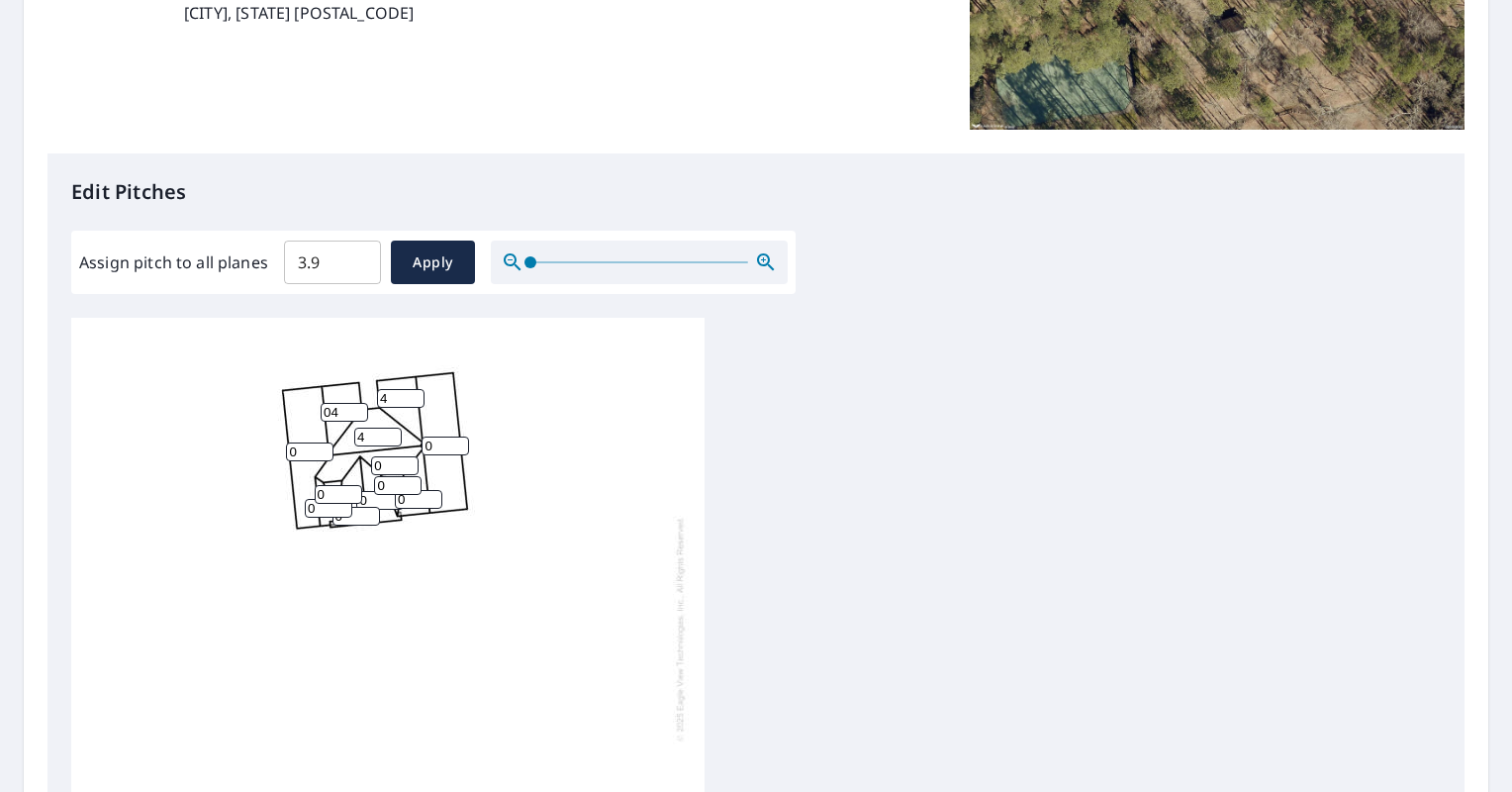type on "4" 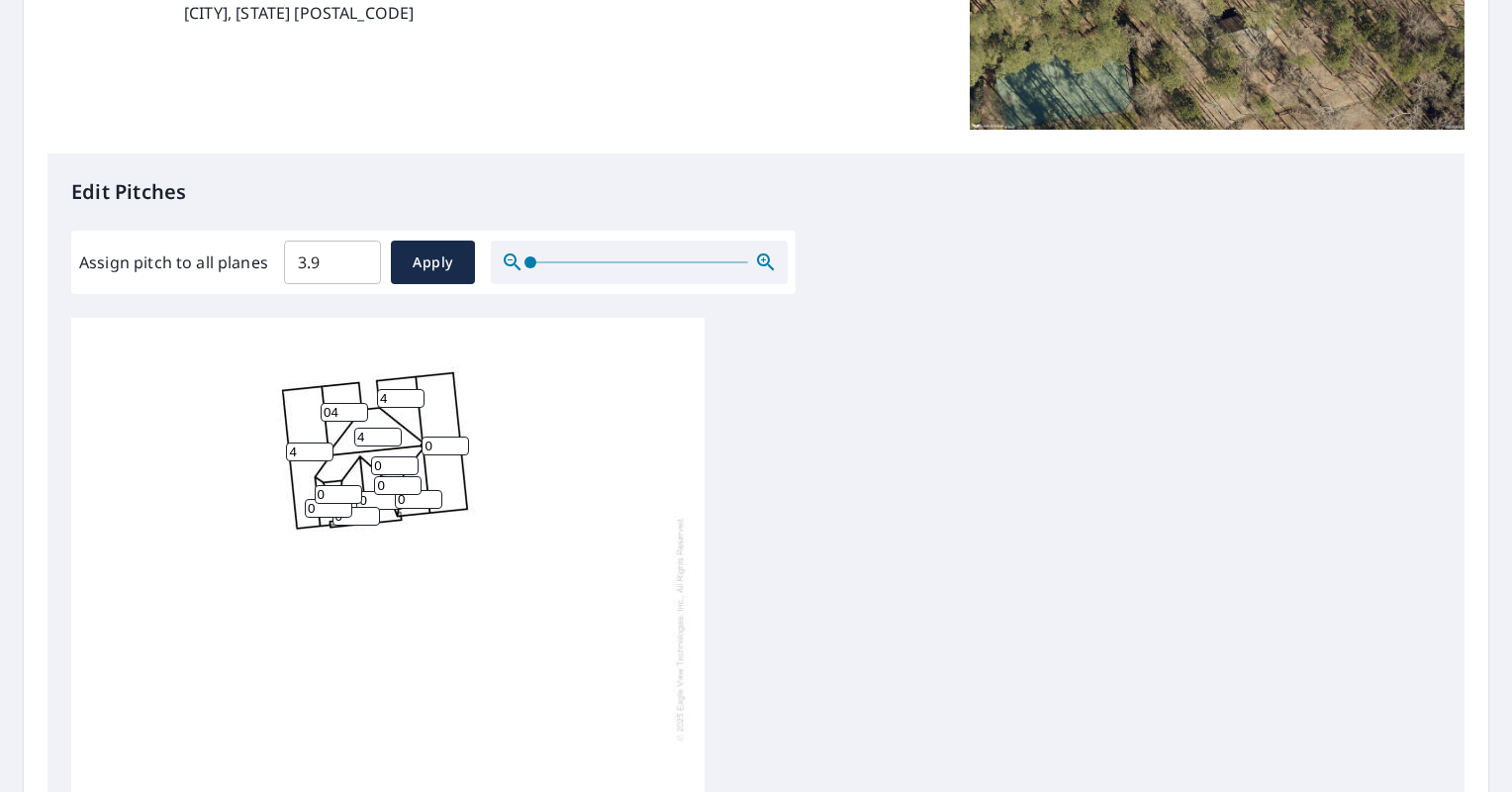 type on "4" 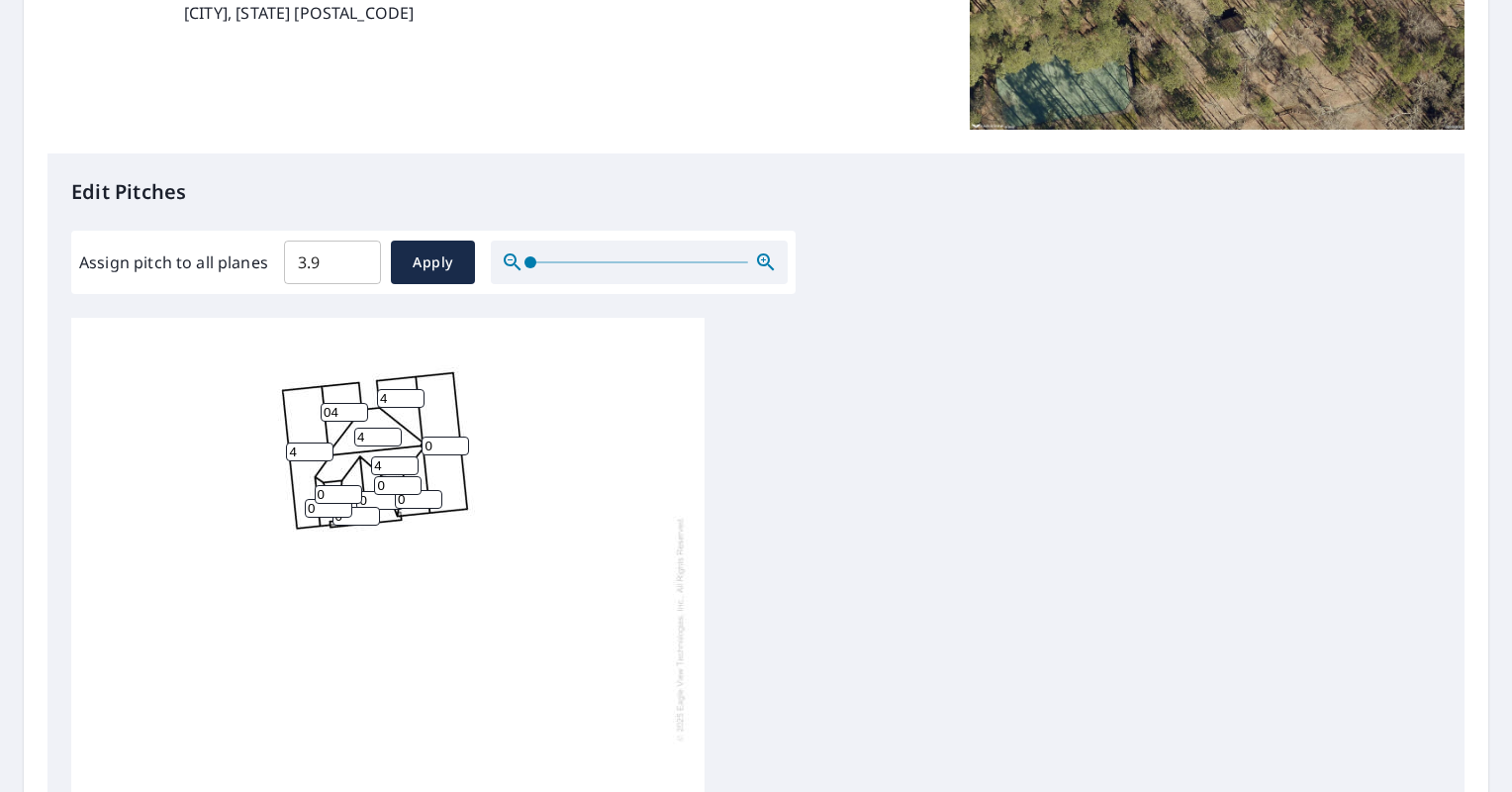 type on "4" 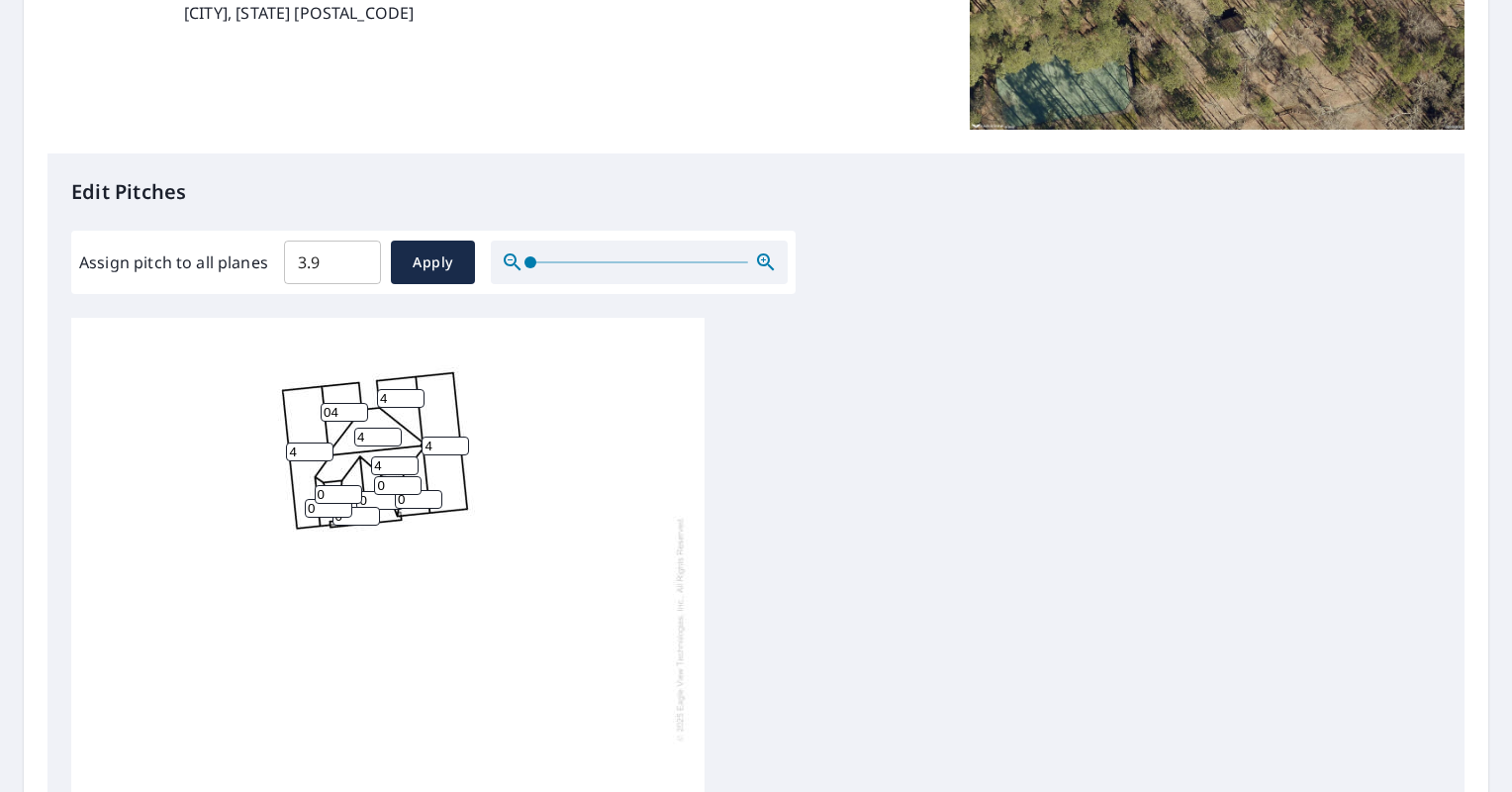 type on "4" 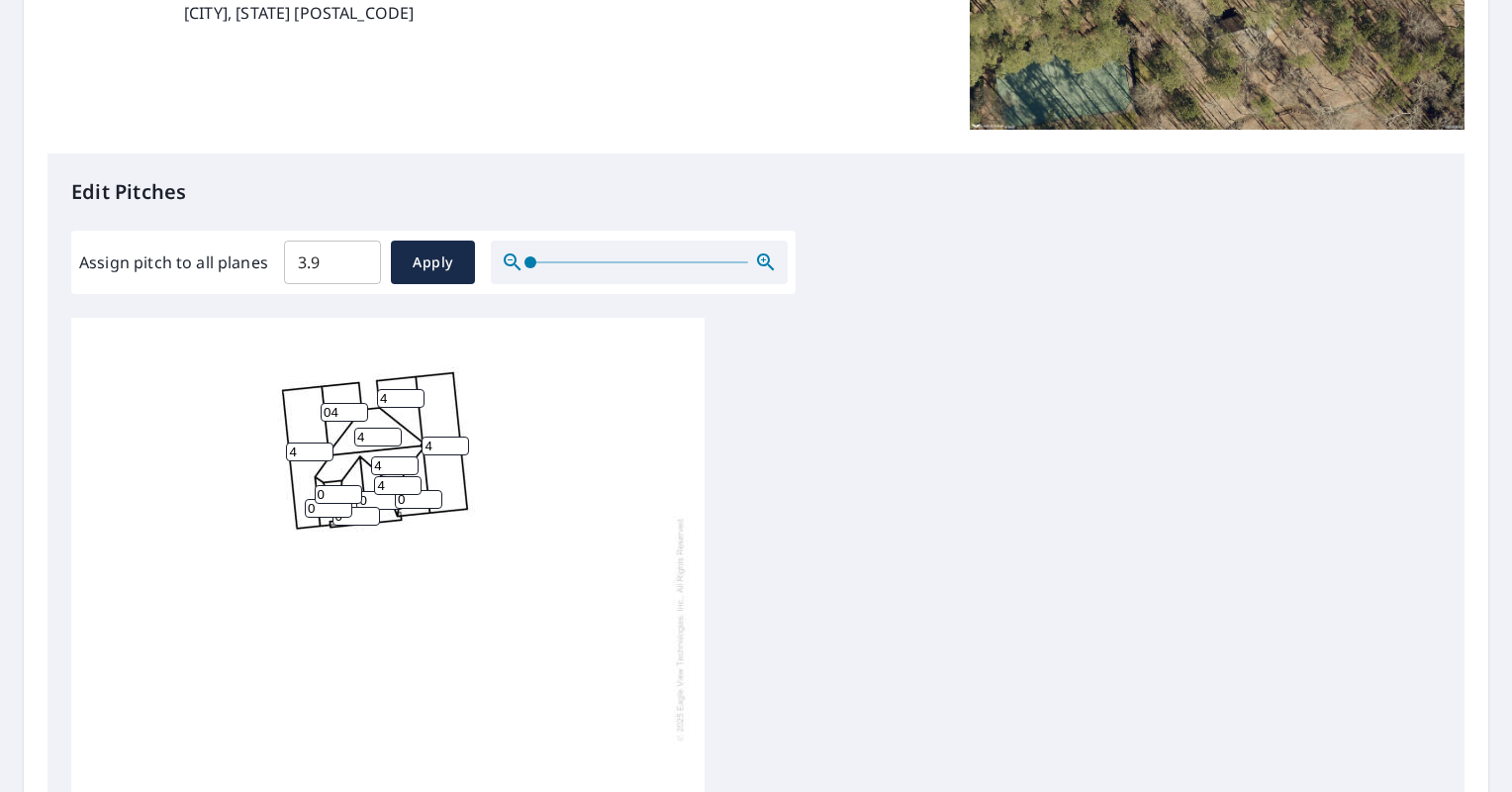 type on "4" 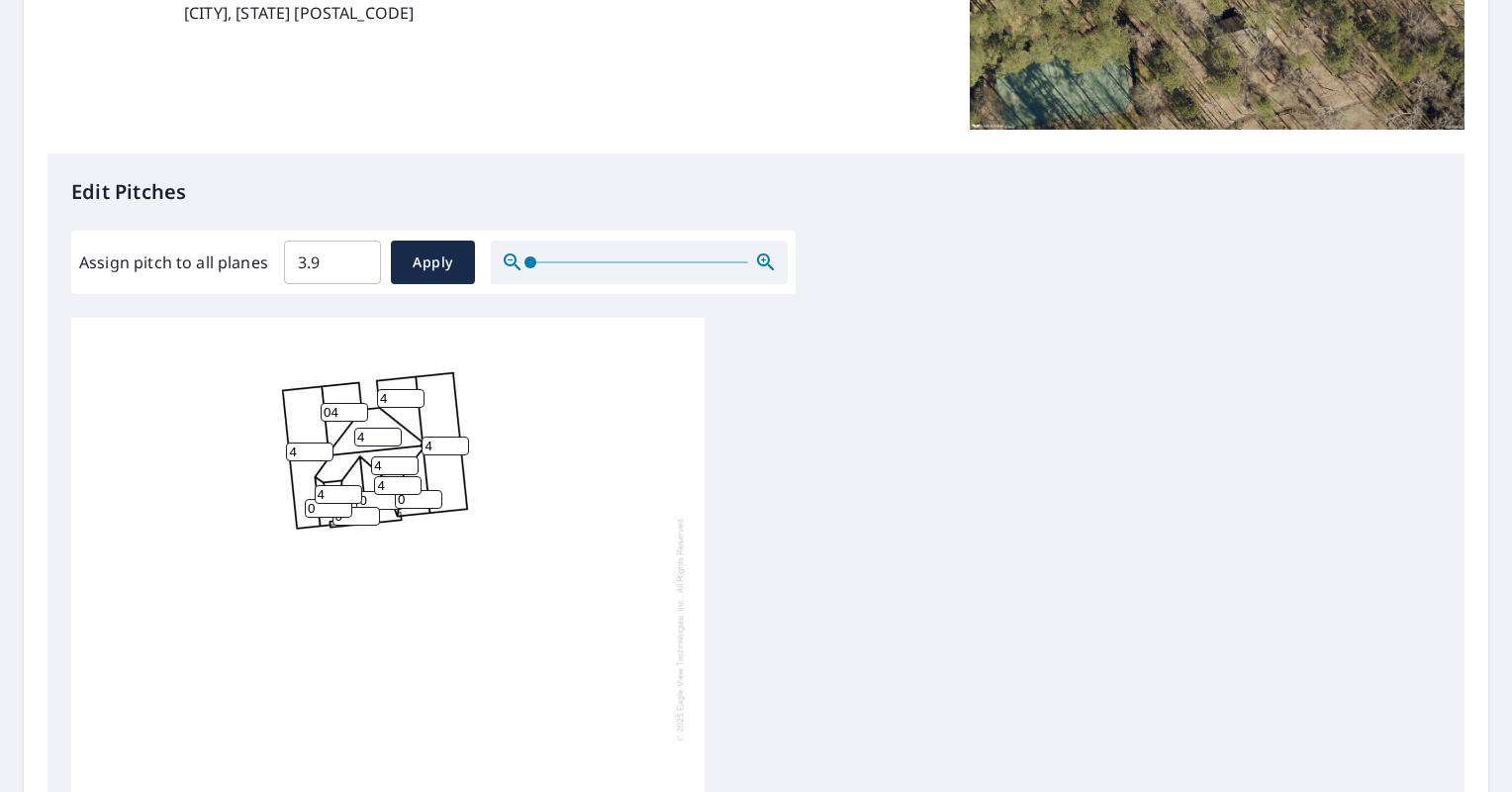 type on "4" 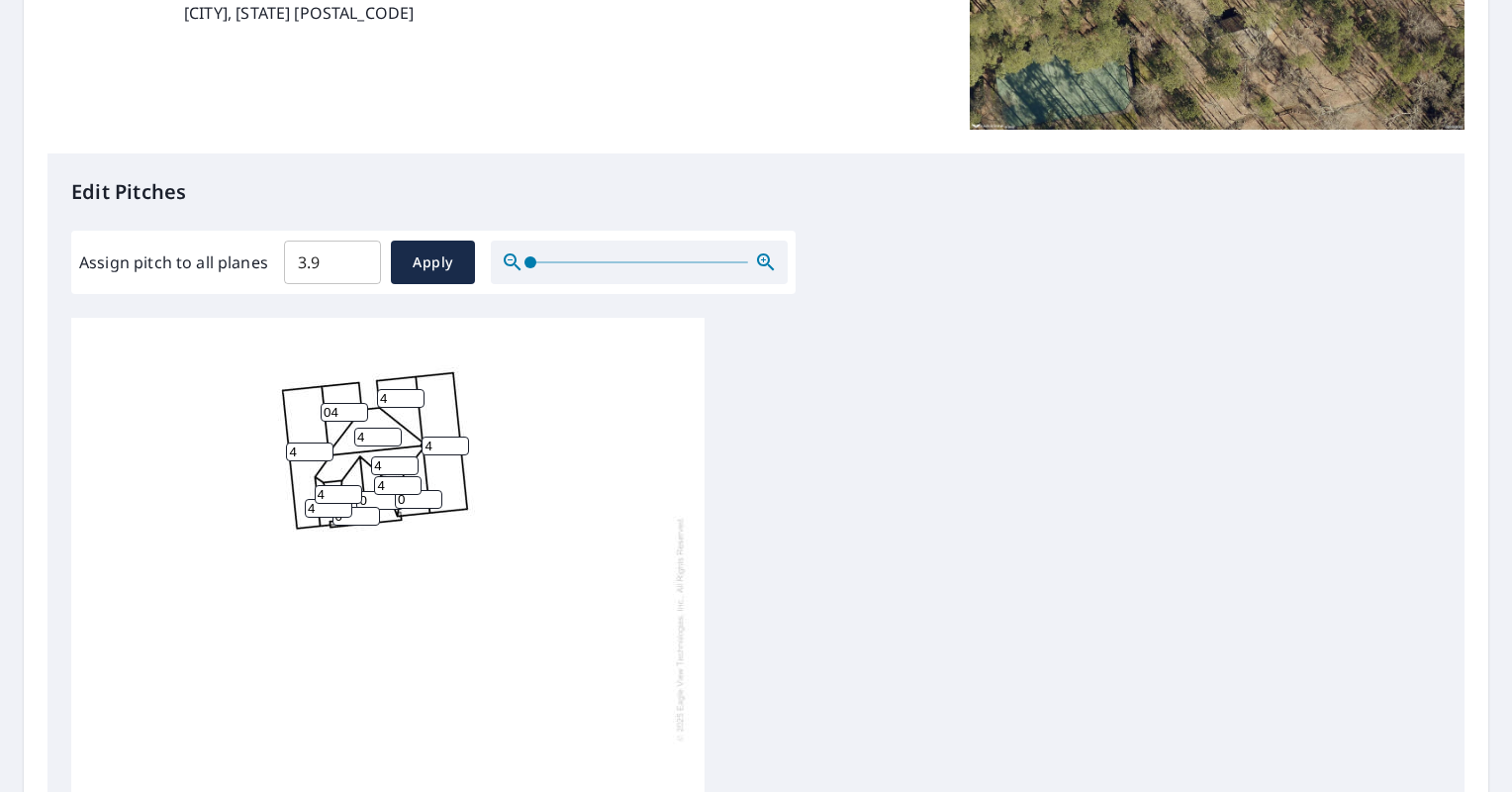 type on "4" 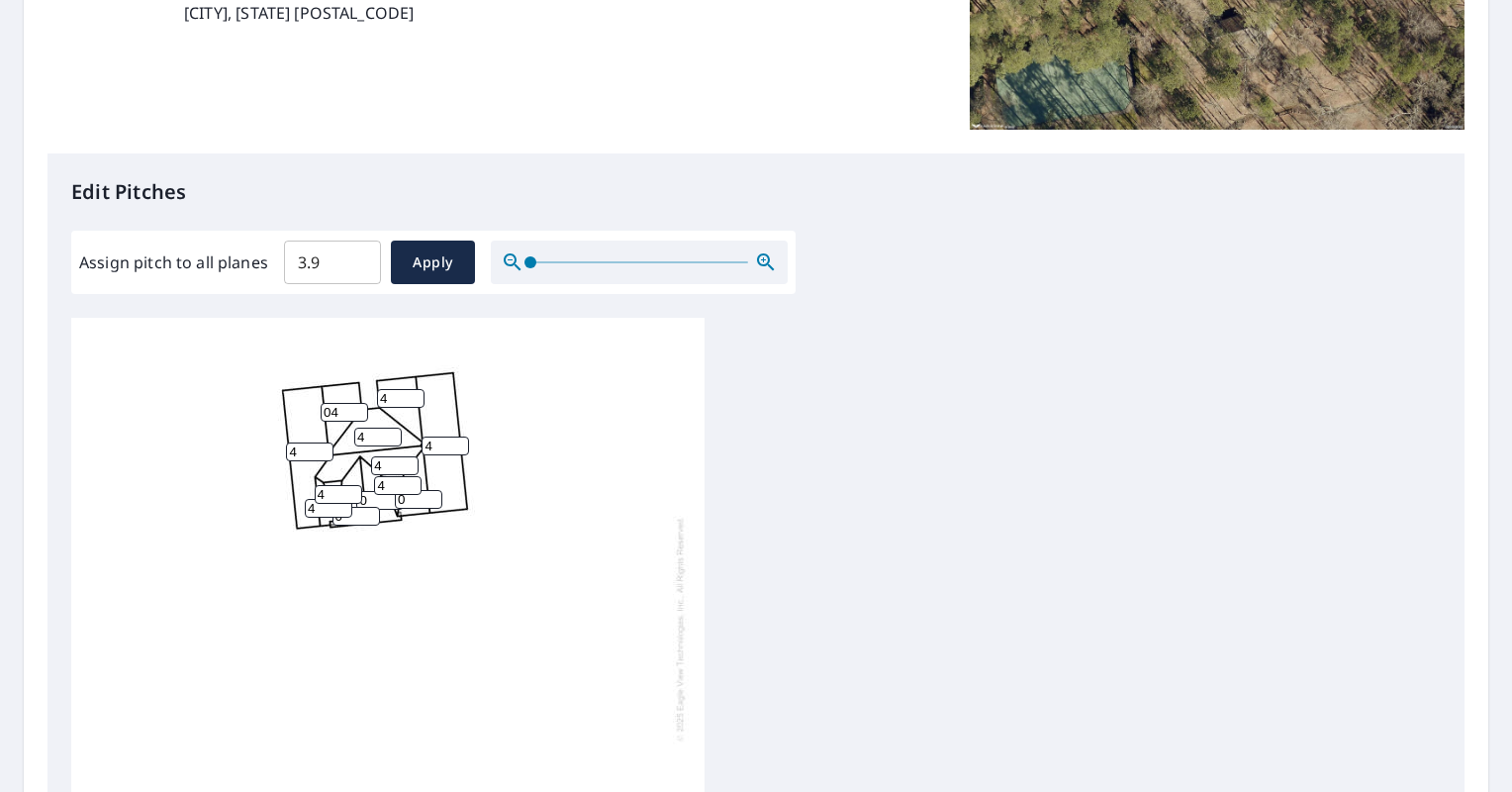 click on "0" at bounding box center (380, 500) 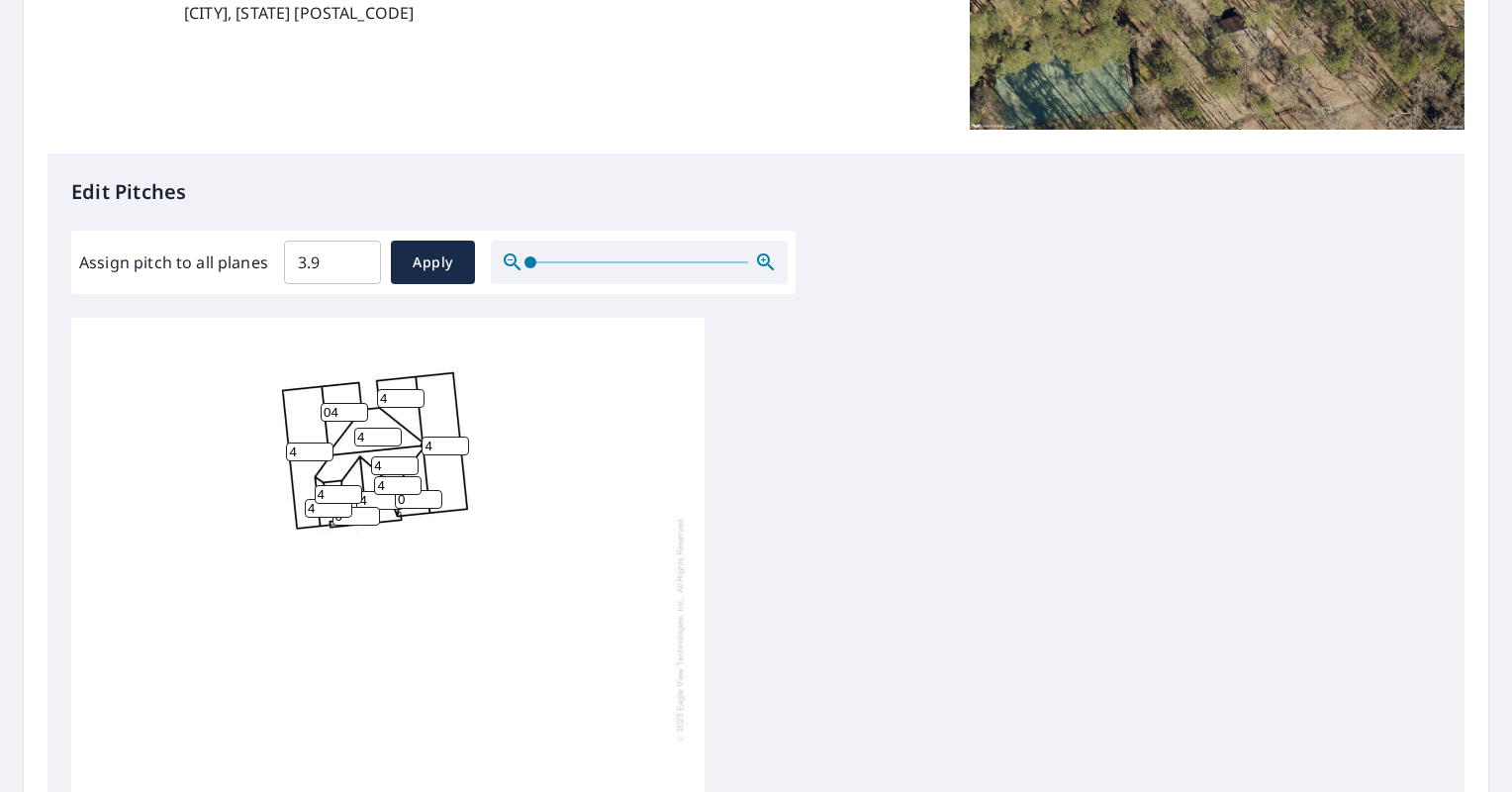 type on "4" 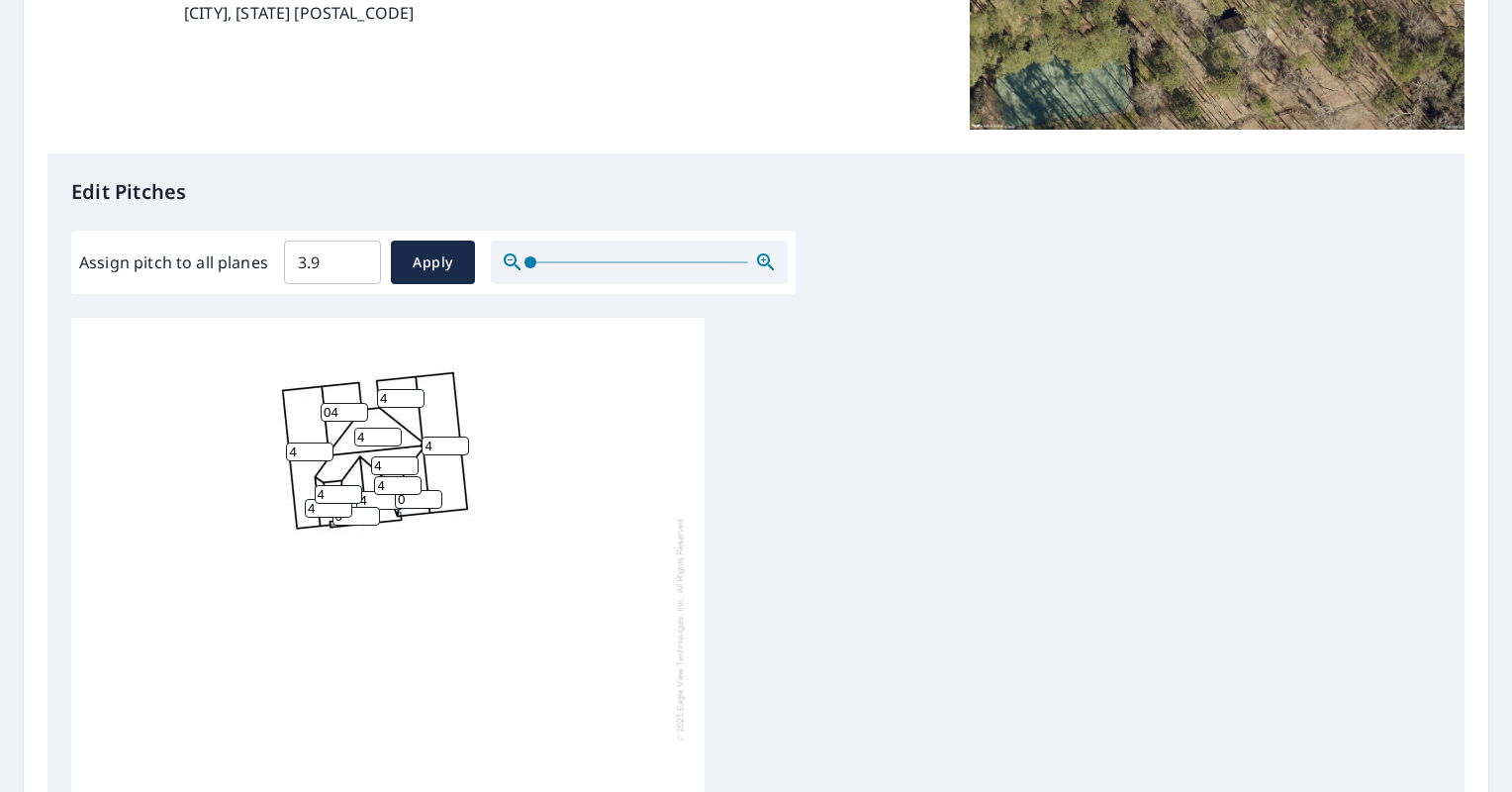 click on "0" at bounding box center [419, 499] 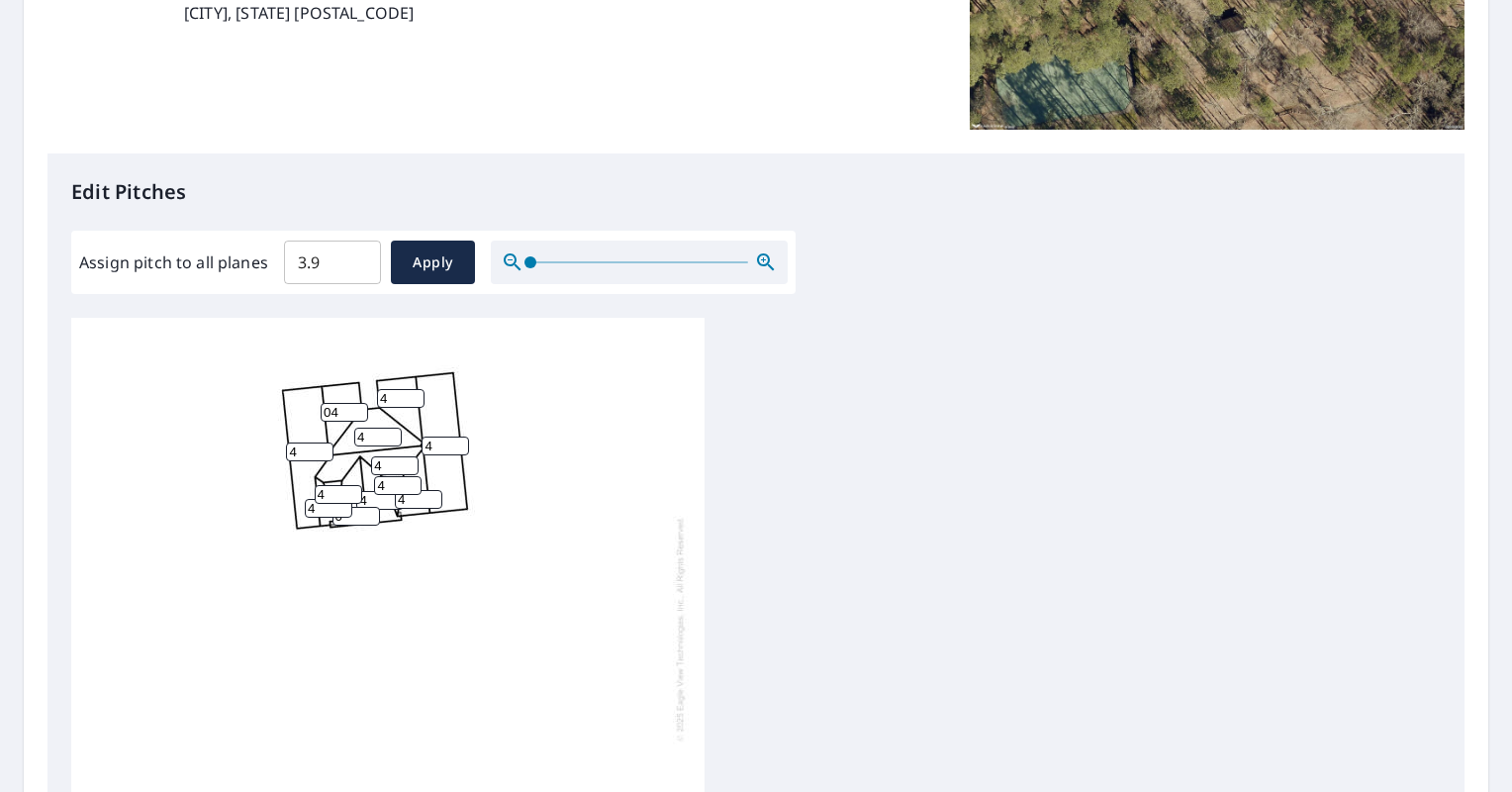 type on "4" 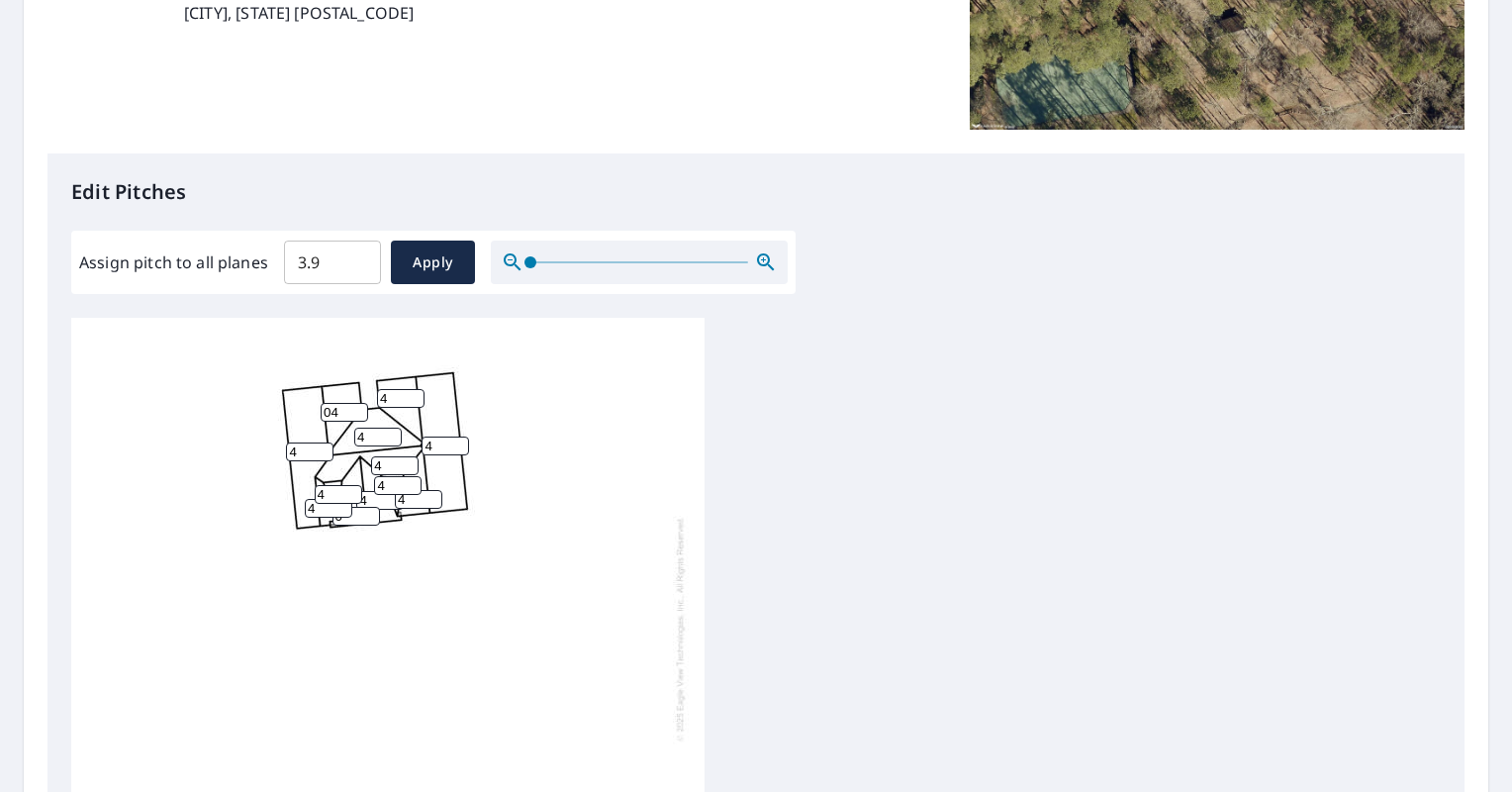 click on "0" at bounding box center (356, 516) 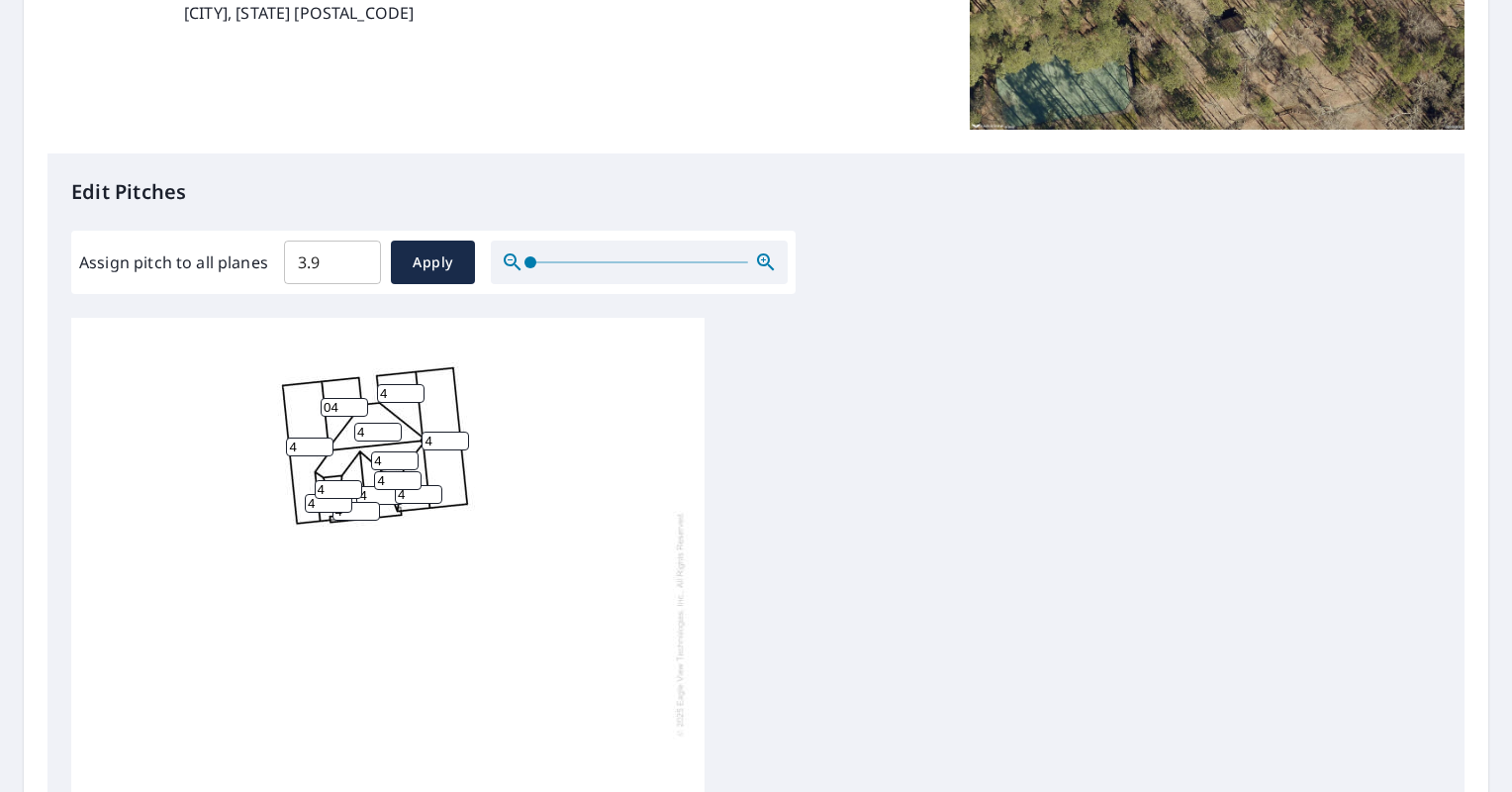 scroll, scrollTop: 20, scrollLeft: 0, axis: vertical 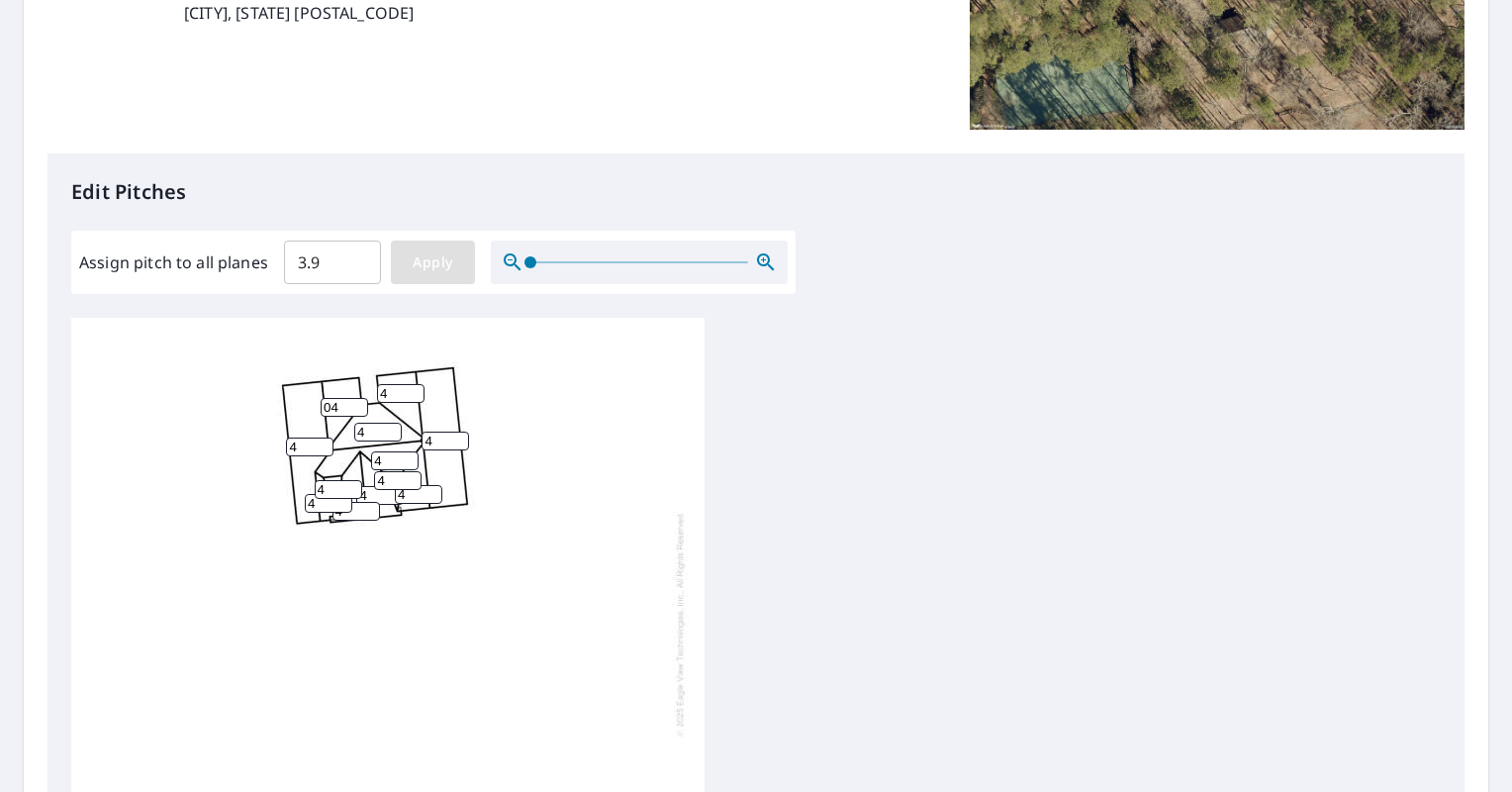 type on "4" 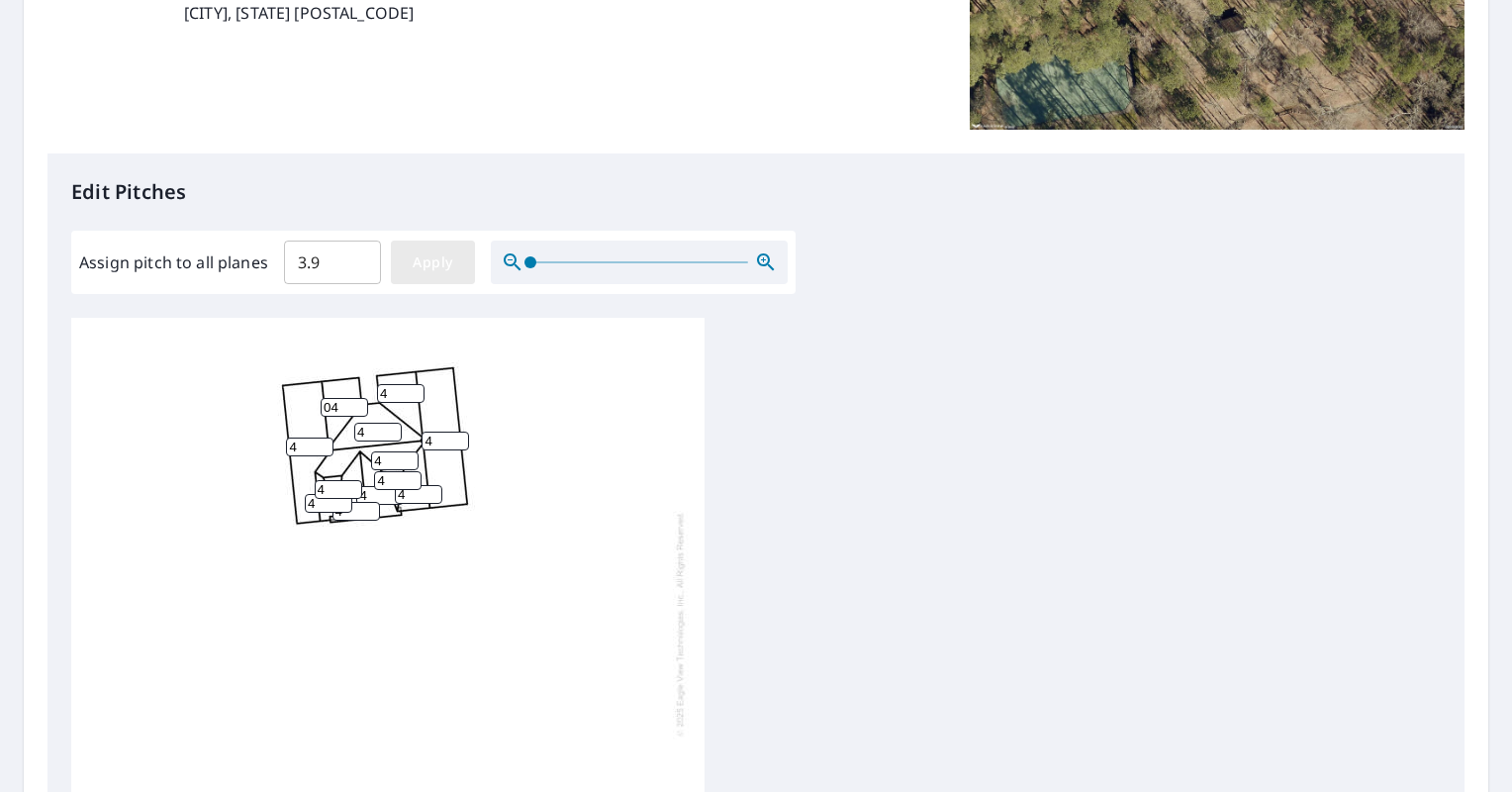 click on "Apply" at bounding box center (432, 262) 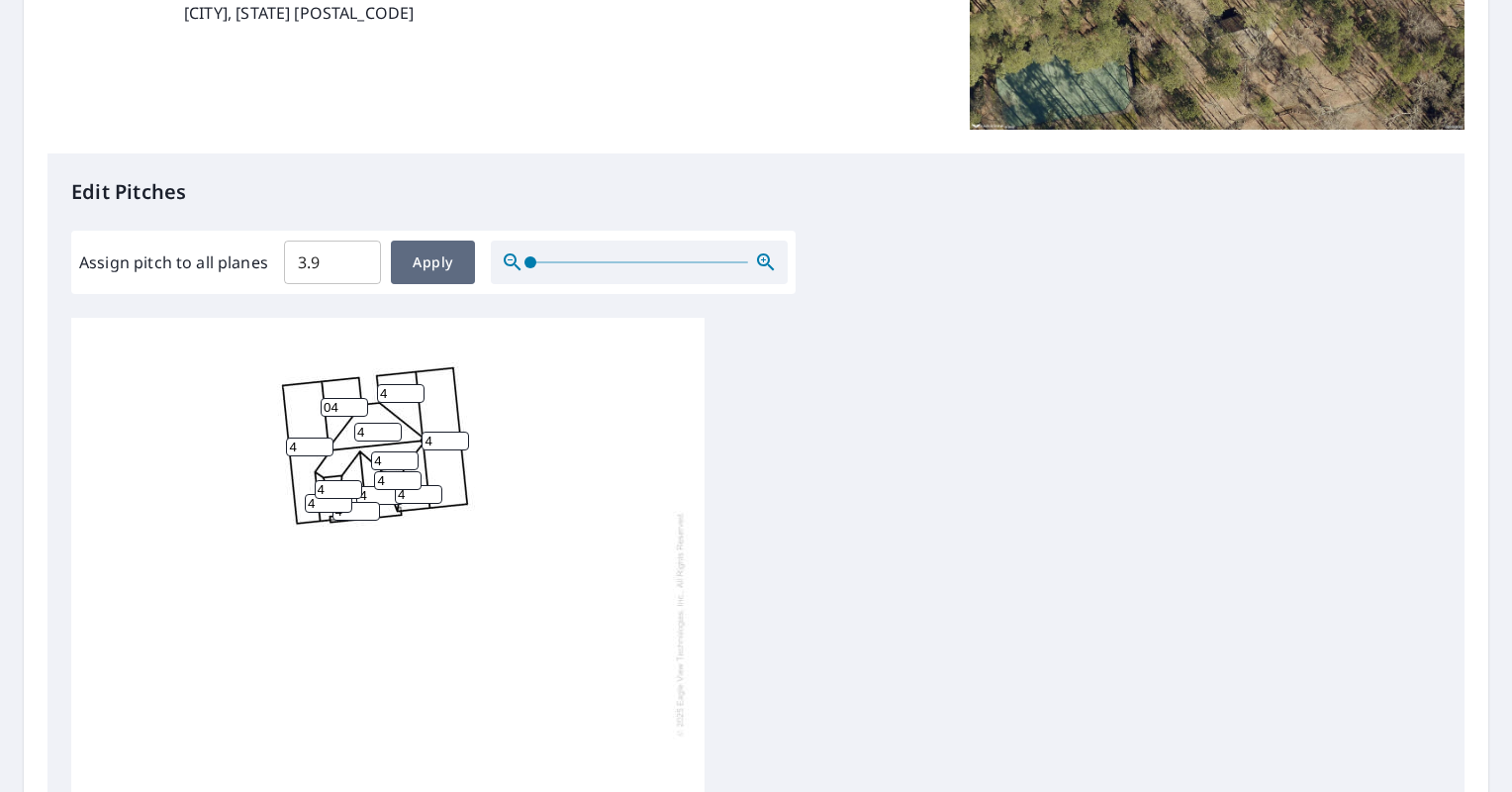 type on "3.9" 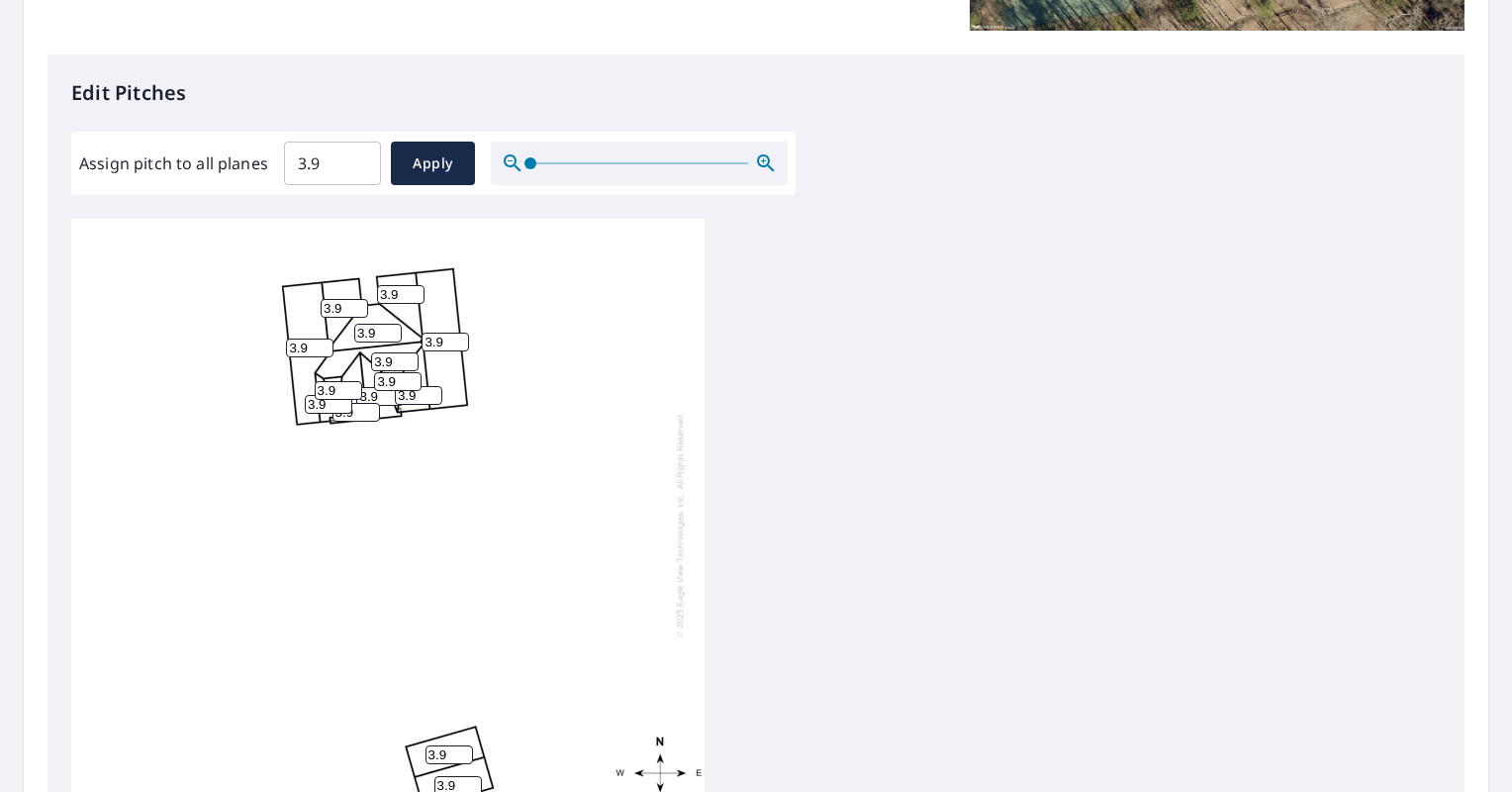 scroll, scrollTop: 576, scrollLeft: 0, axis: vertical 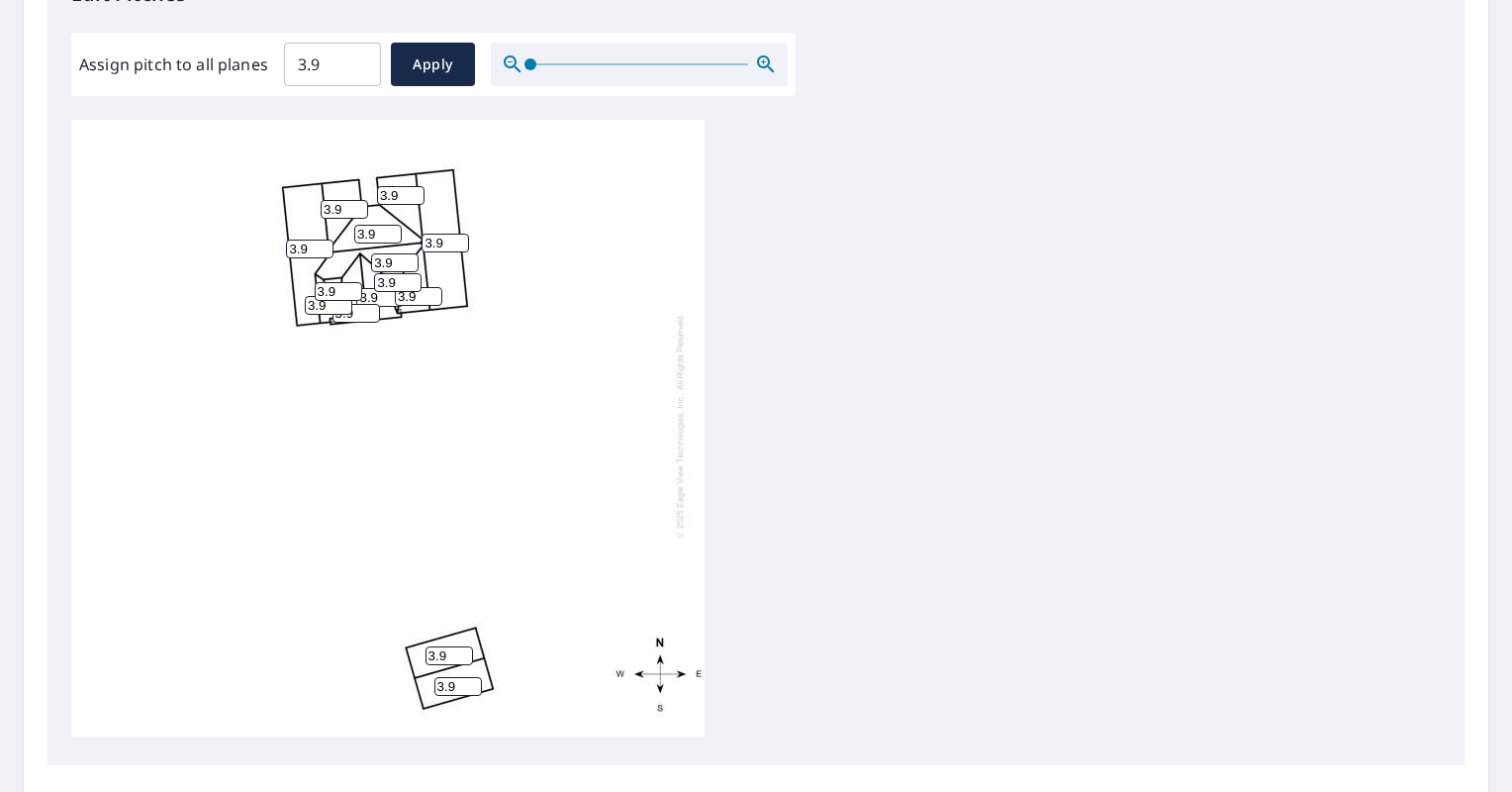 click on "3.9" at bounding box center [449, 655] 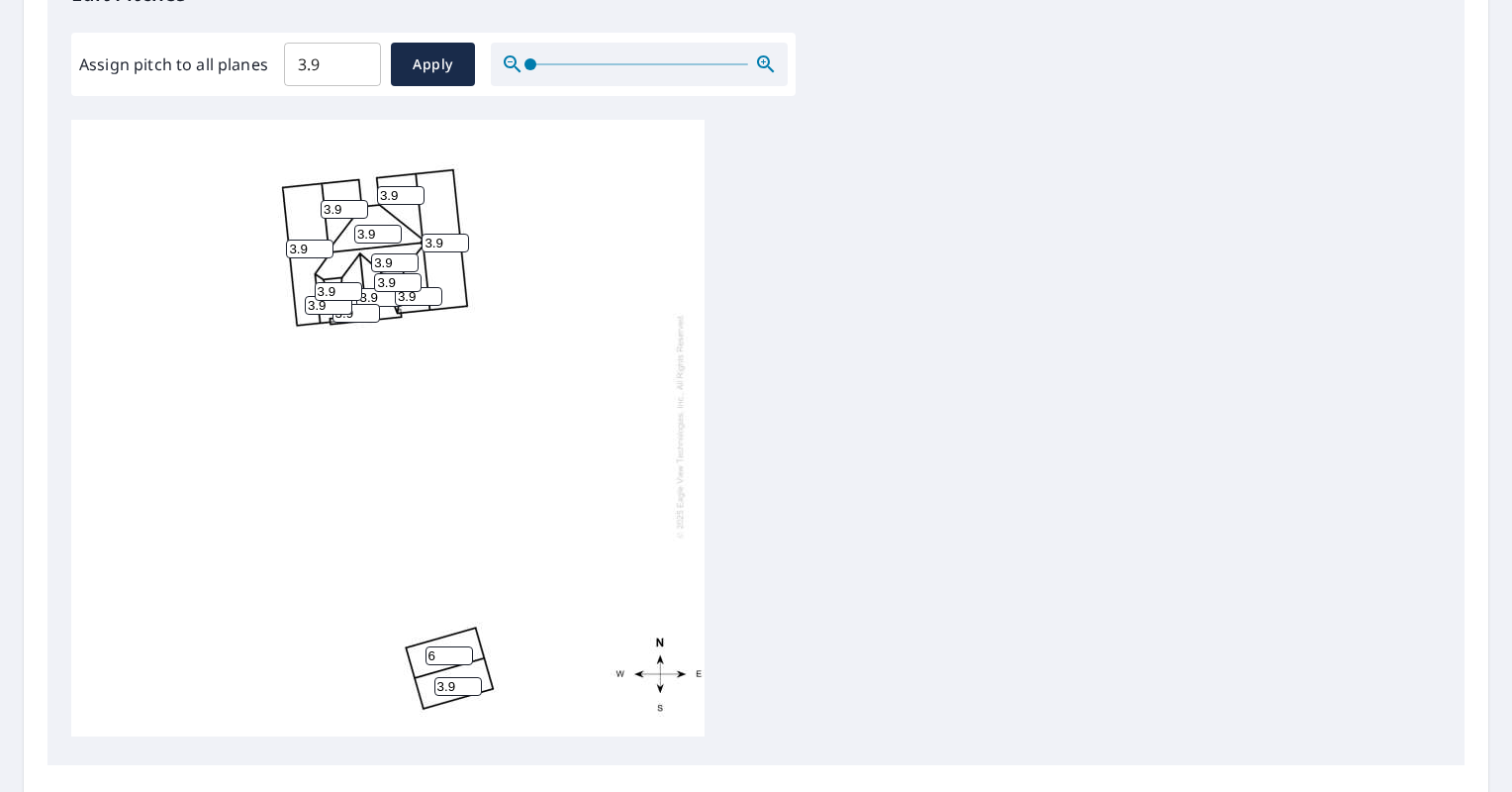 type on "6" 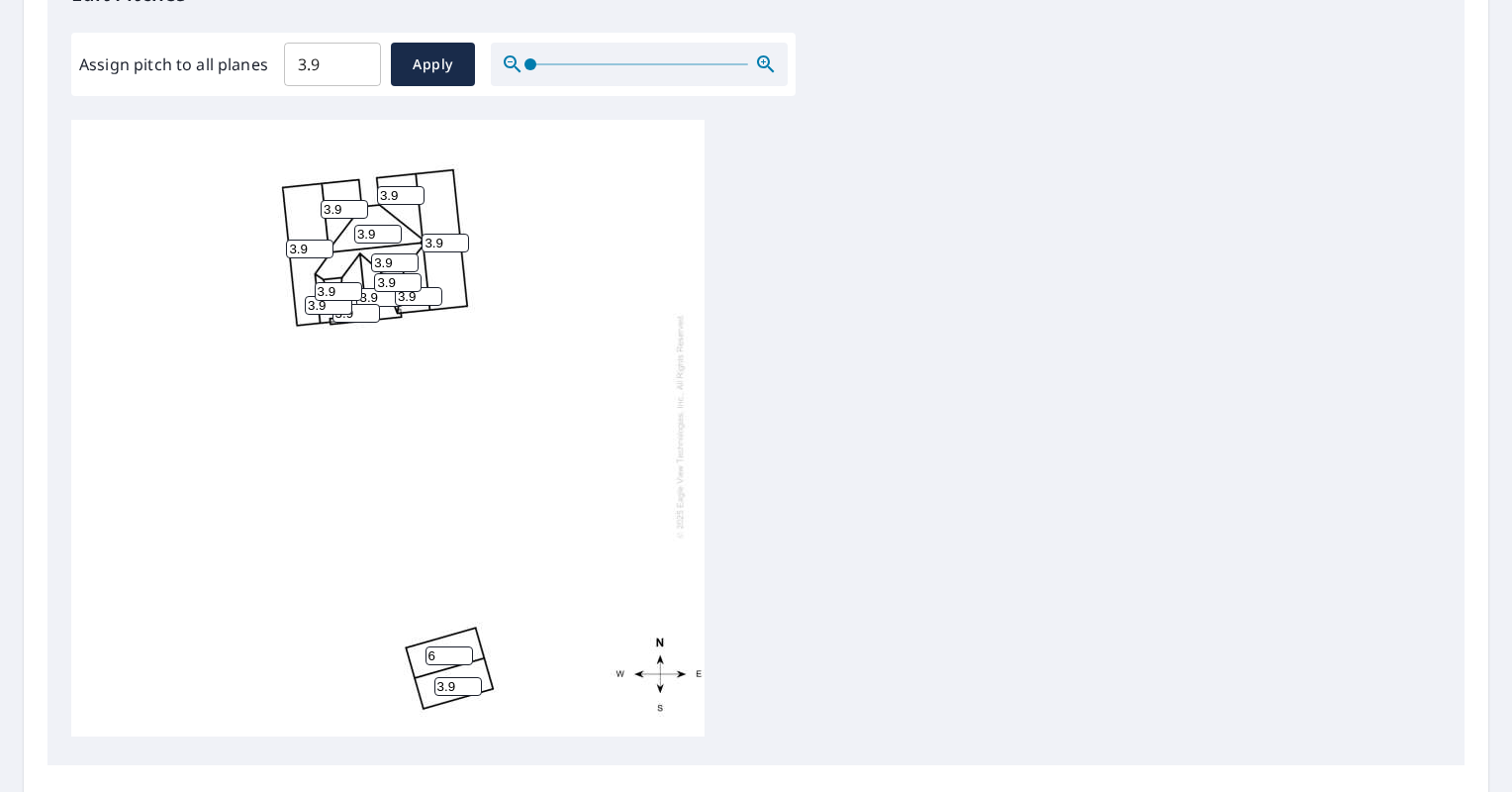 click on "3.9" at bounding box center (458, 686) 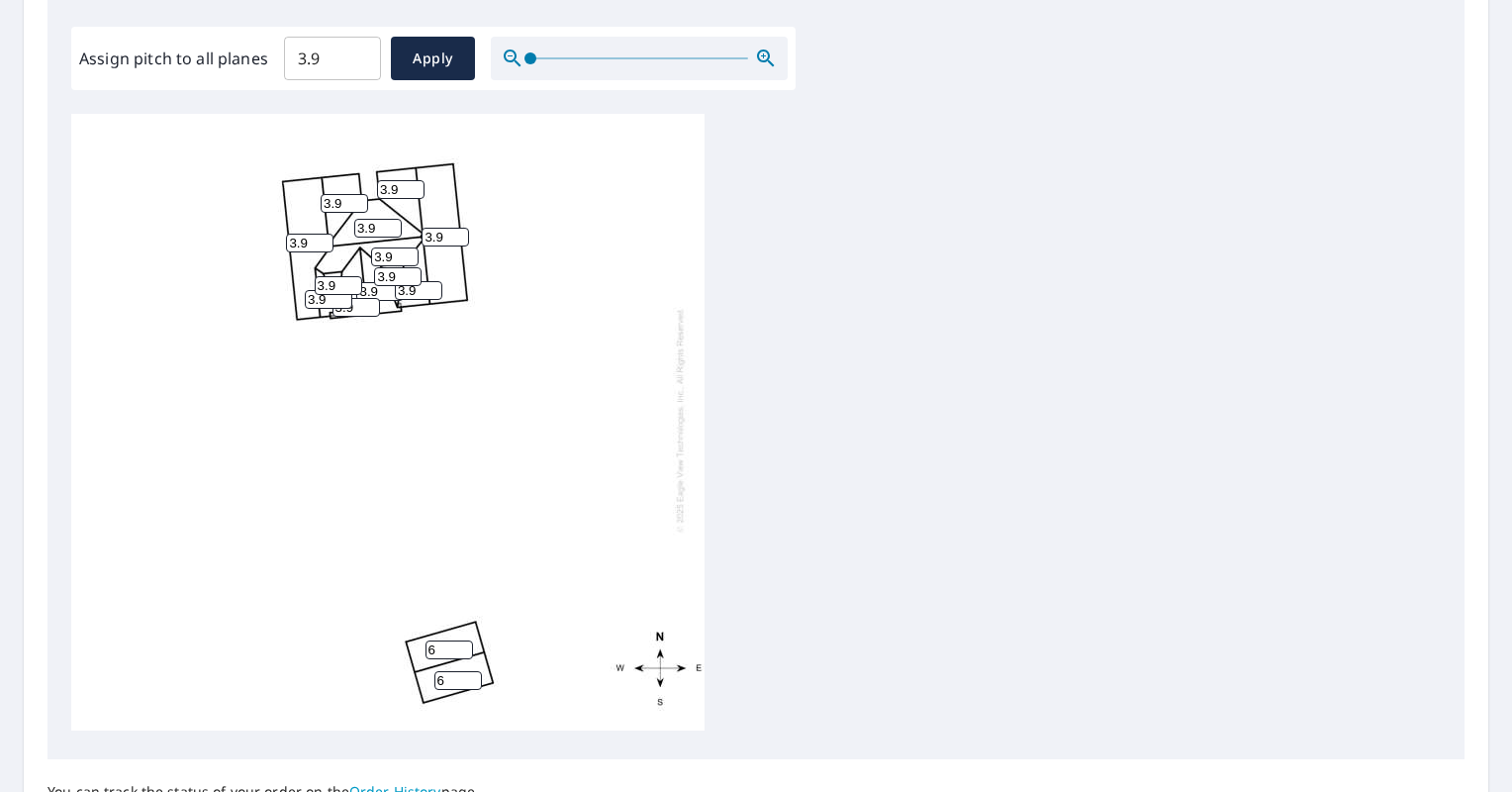 scroll, scrollTop: 774, scrollLeft: 0, axis: vertical 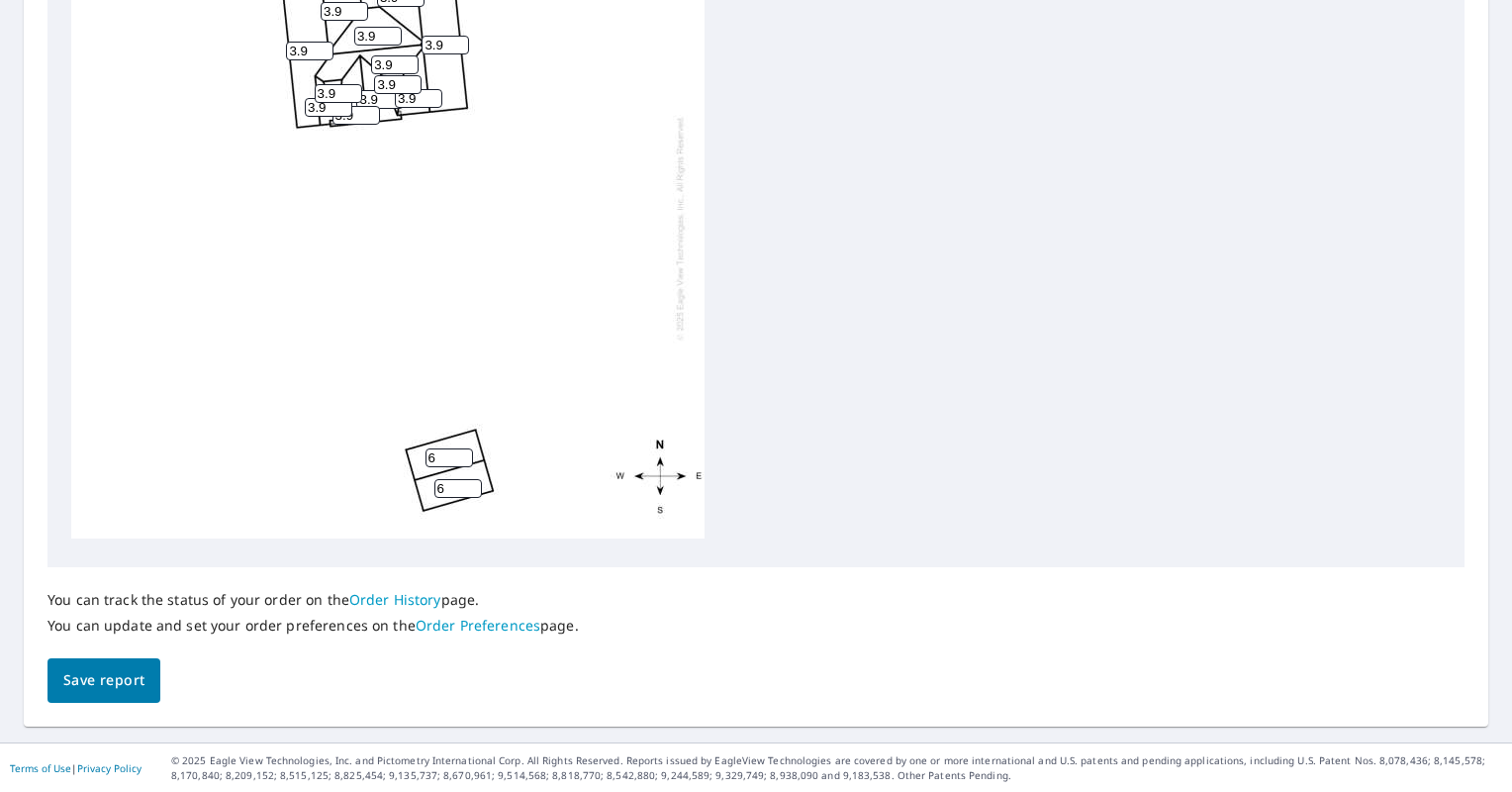 type on "6" 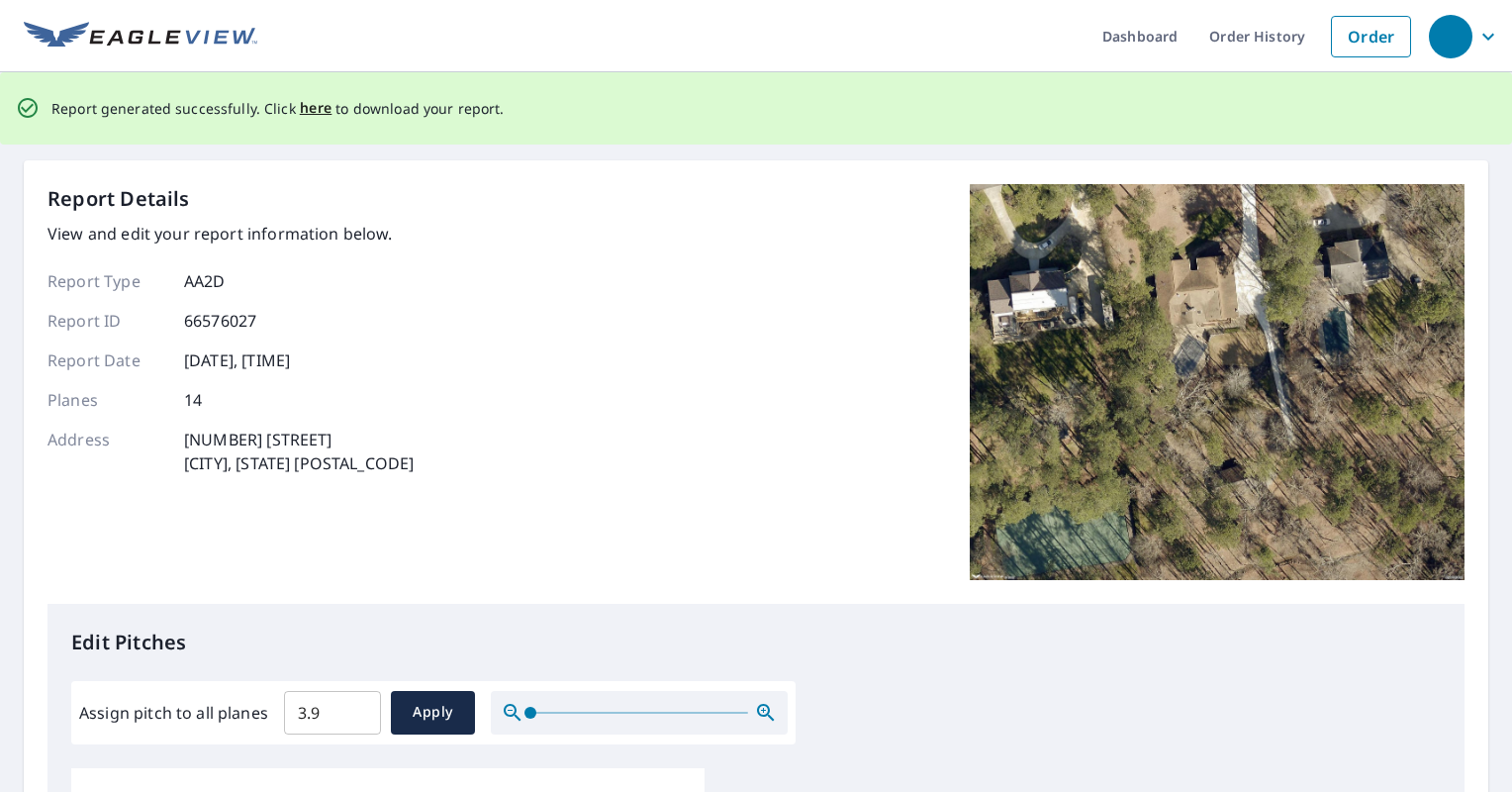 scroll, scrollTop: 0, scrollLeft: 0, axis: both 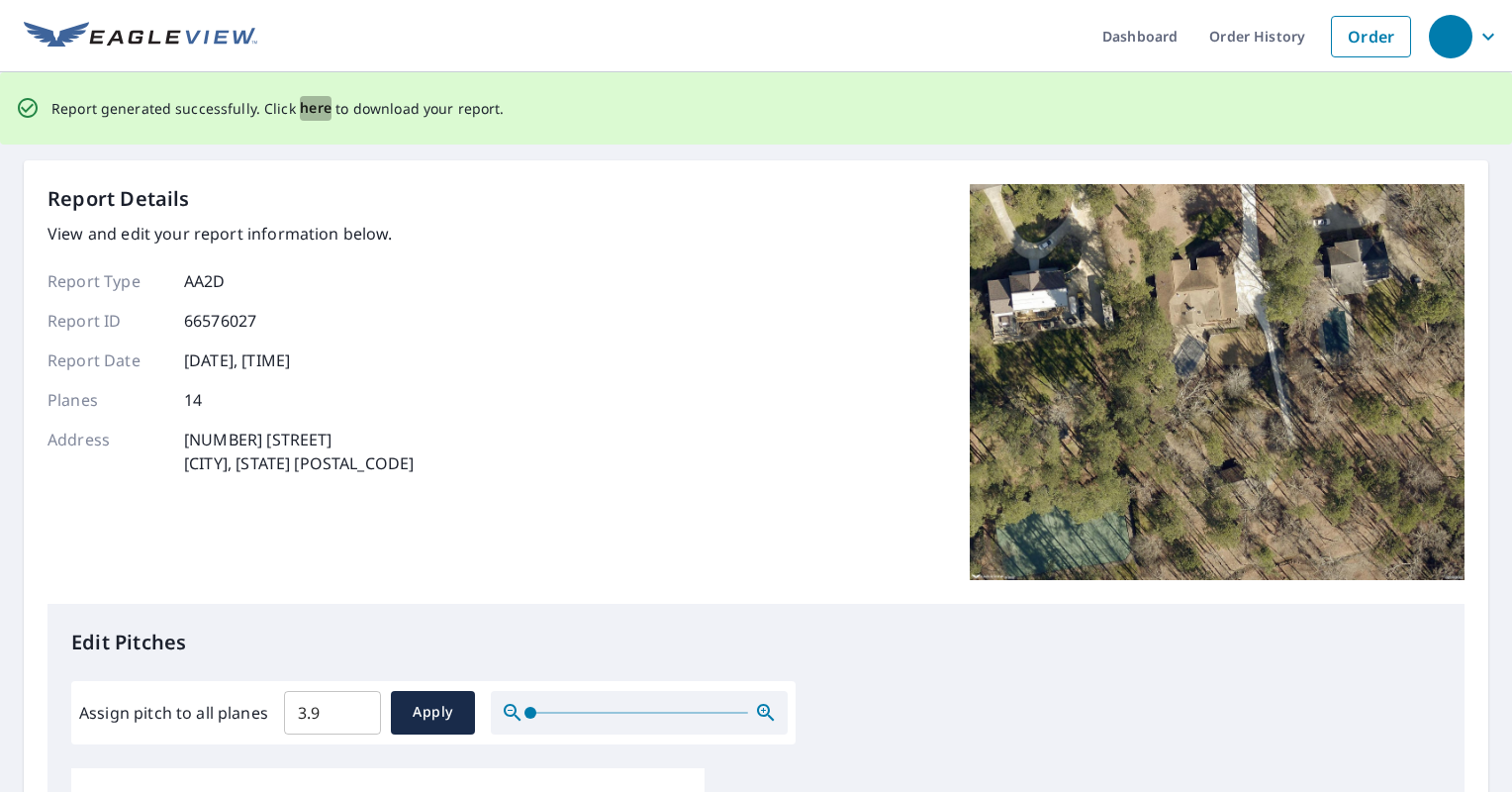 click on "here" at bounding box center (316, 108) 